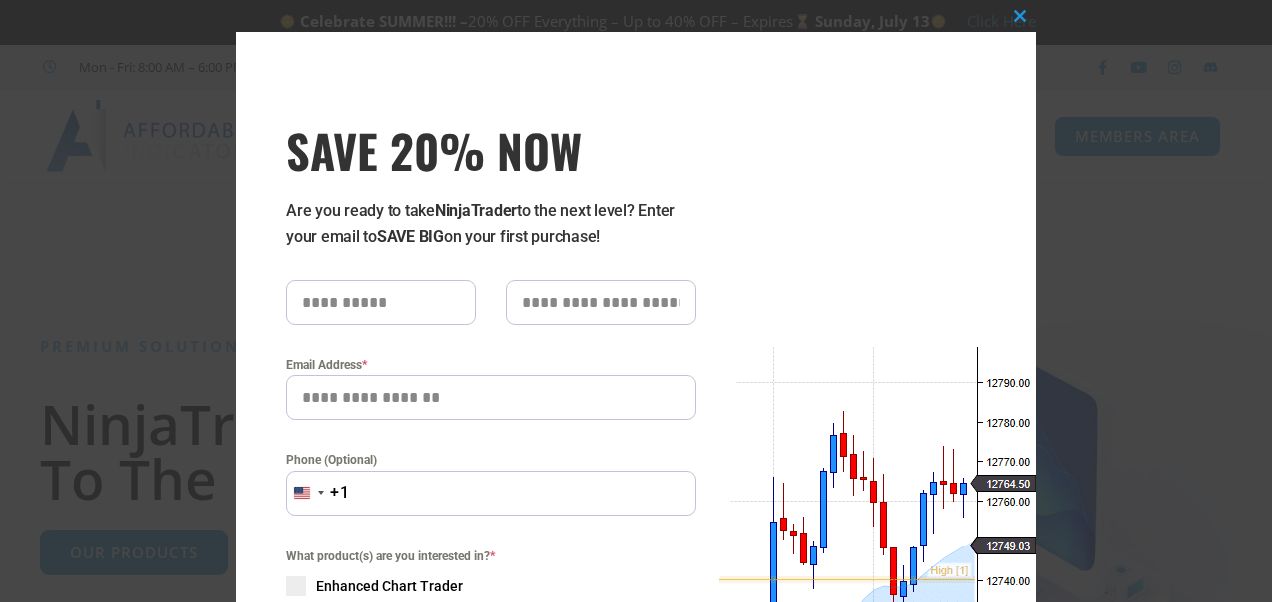 scroll, scrollTop: 0, scrollLeft: 0, axis: both 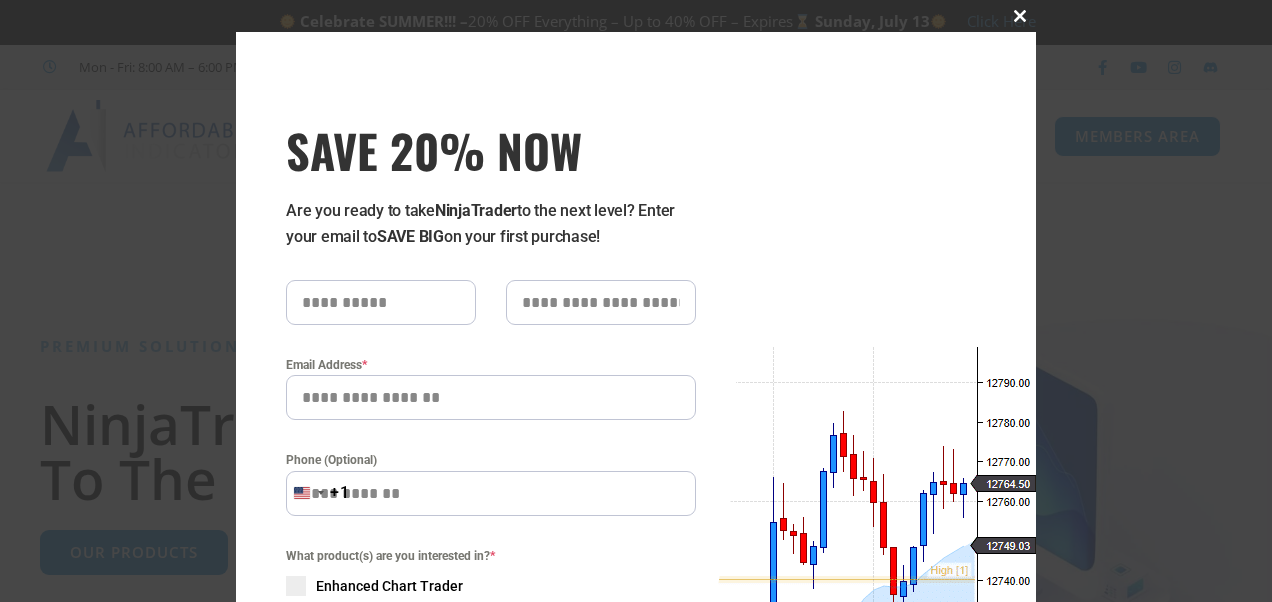 click at bounding box center [1020, 16] 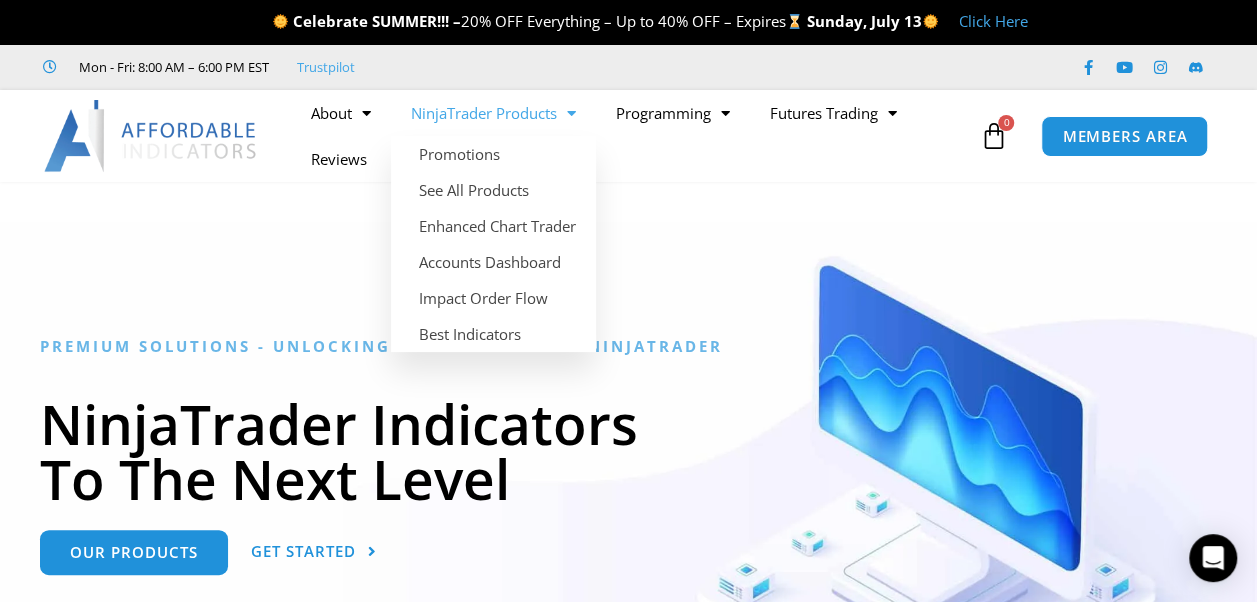 click on "NinjaTrader Products" 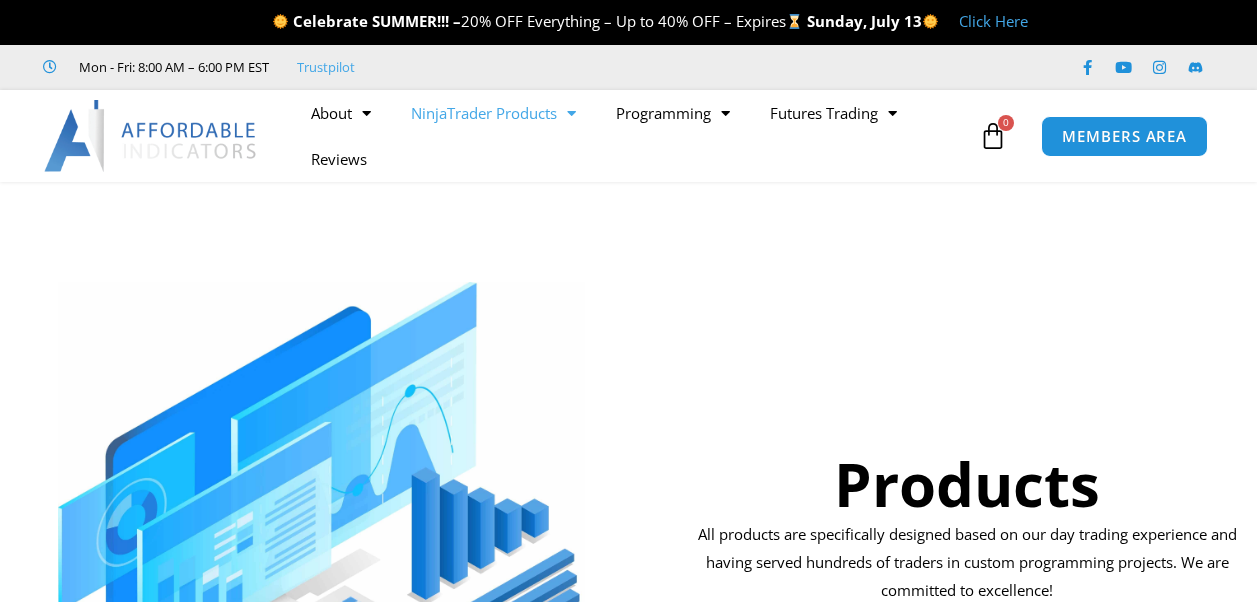 scroll, scrollTop: 0, scrollLeft: 0, axis: both 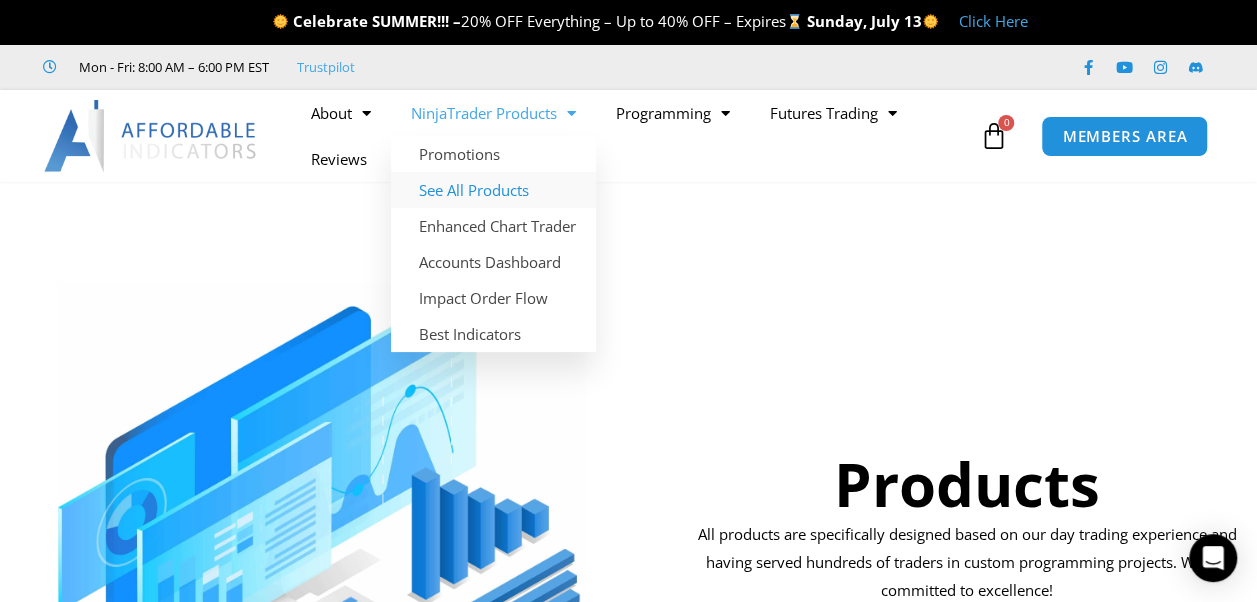 click on "See All Products" 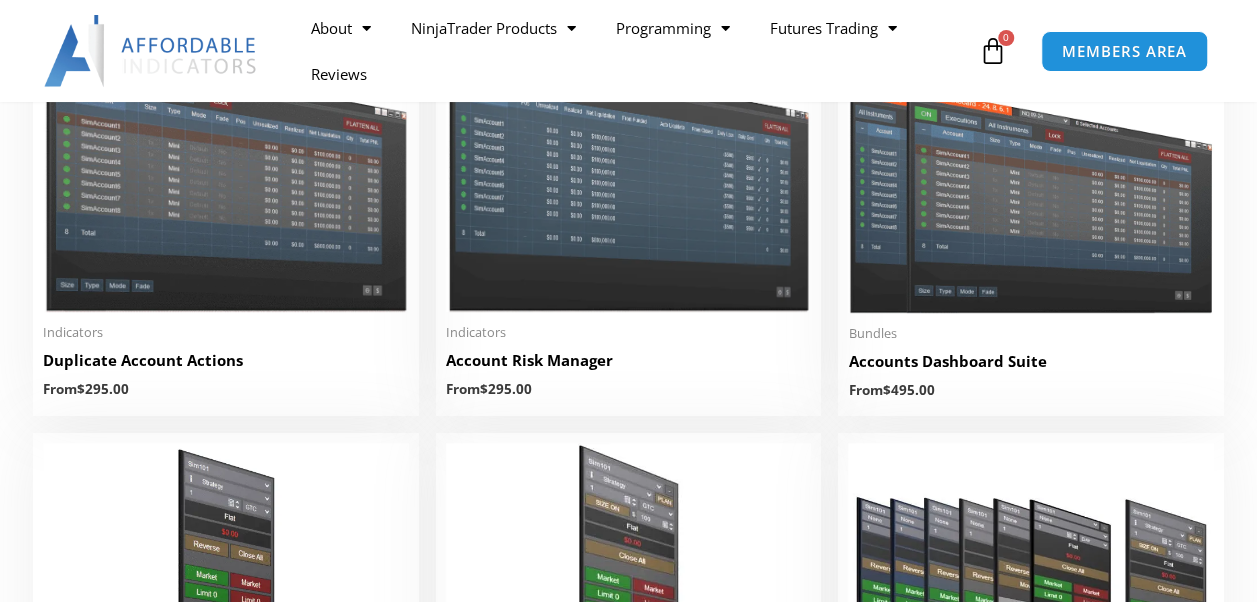 scroll, scrollTop: 0, scrollLeft: 0, axis: both 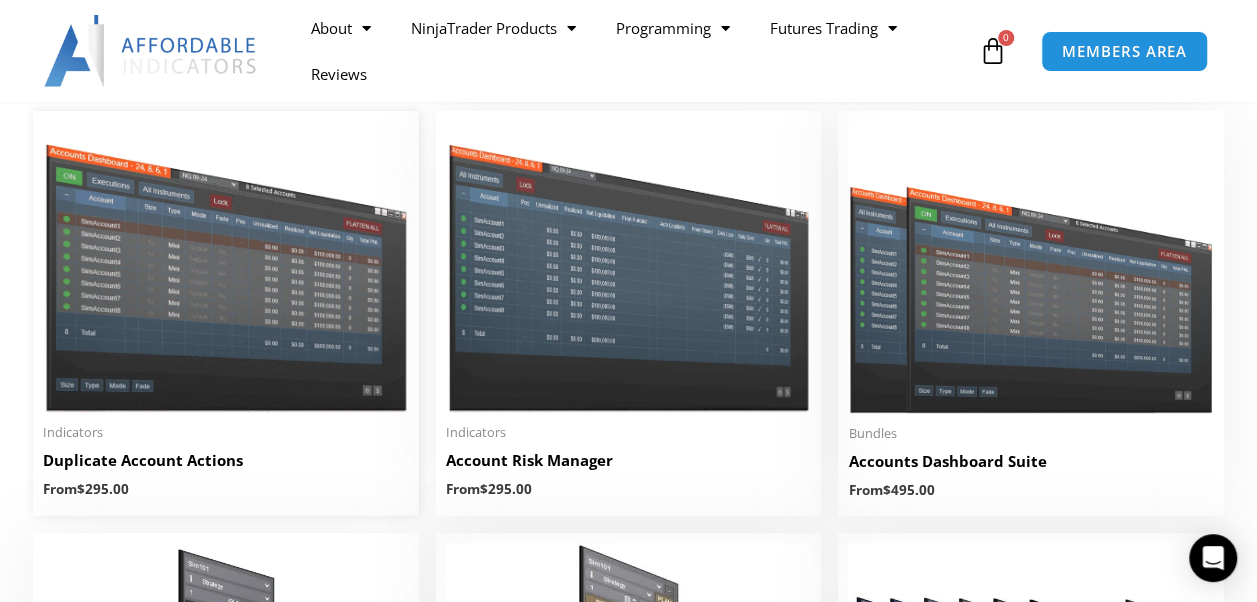 click at bounding box center [226, 266] 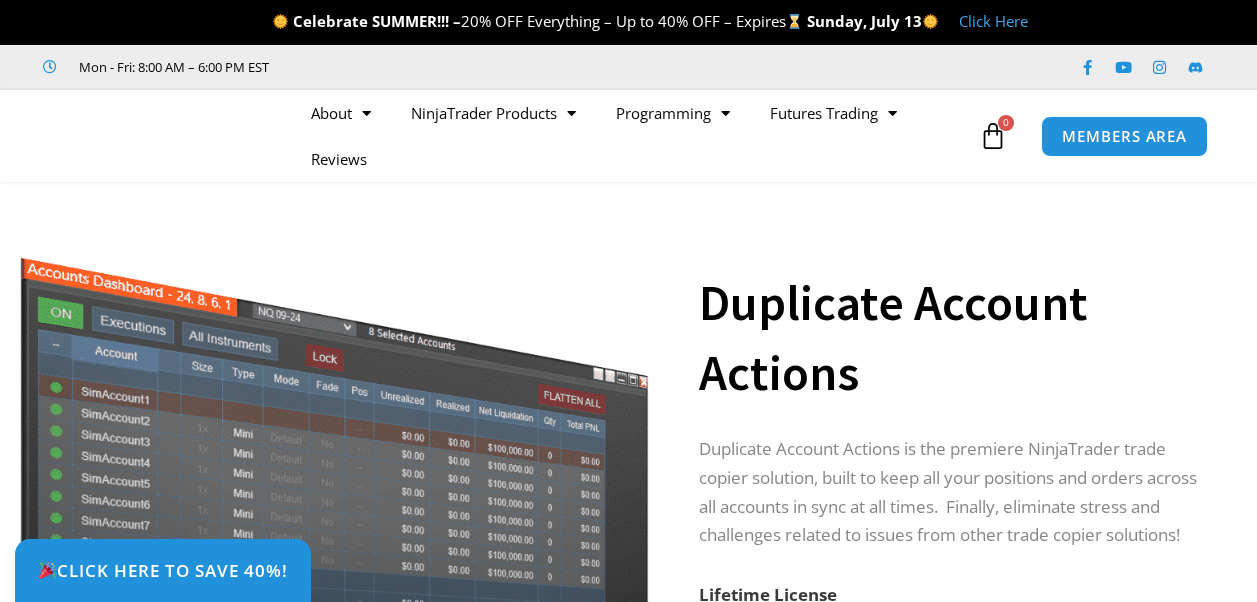scroll, scrollTop: 0, scrollLeft: 0, axis: both 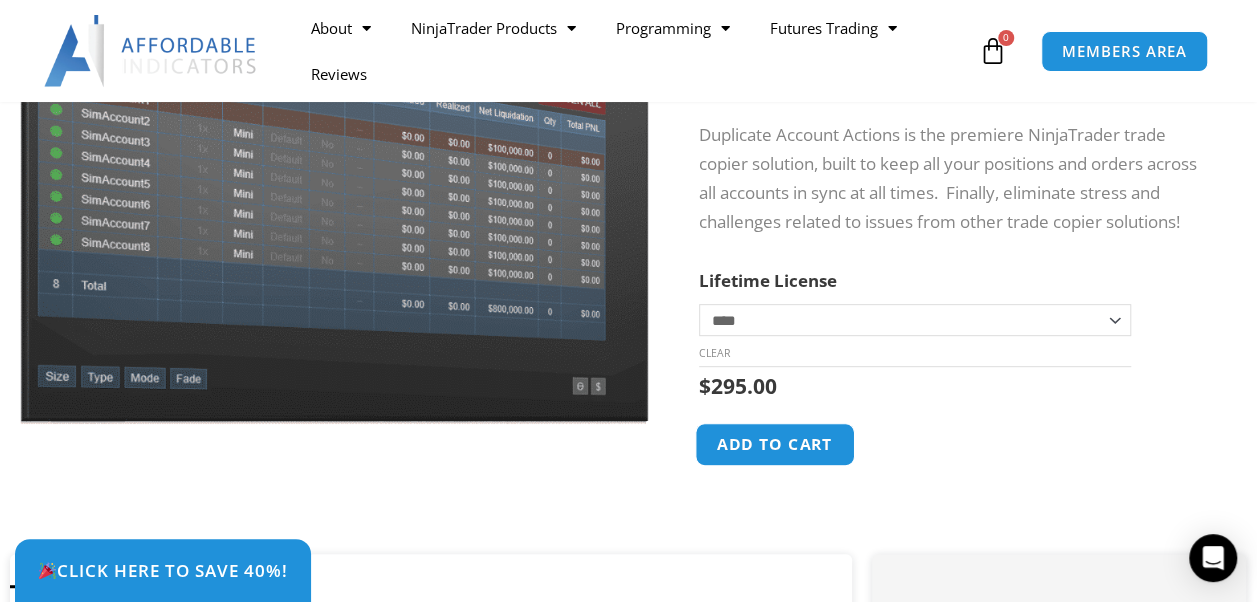 click on "Add to cart" 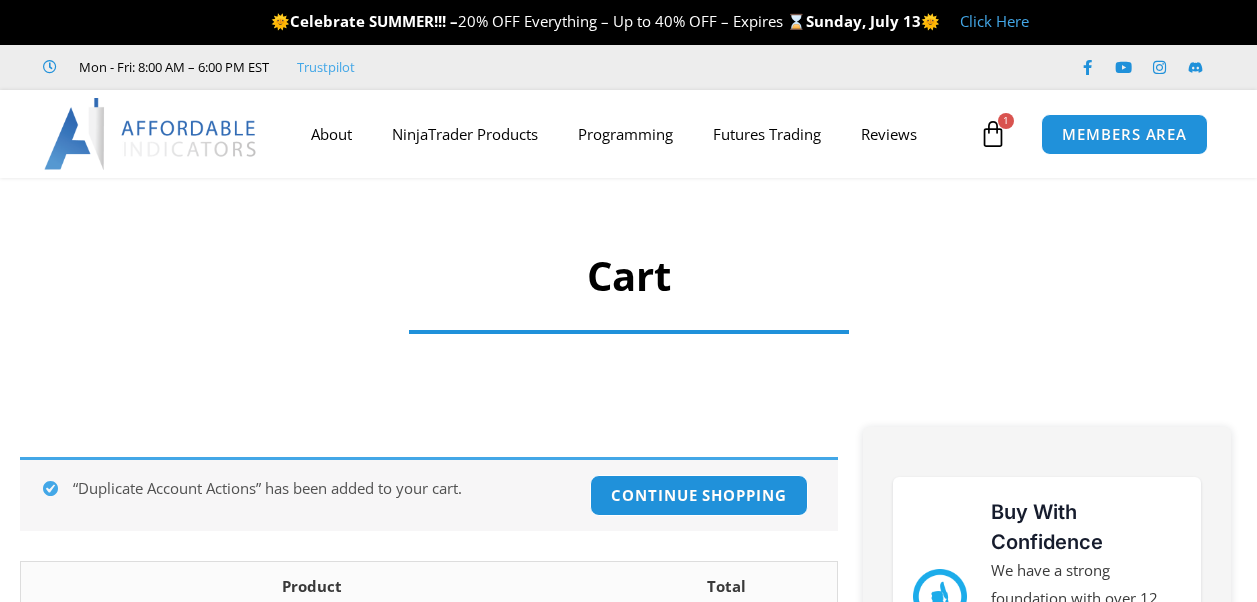 scroll, scrollTop: 0, scrollLeft: 0, axis: both 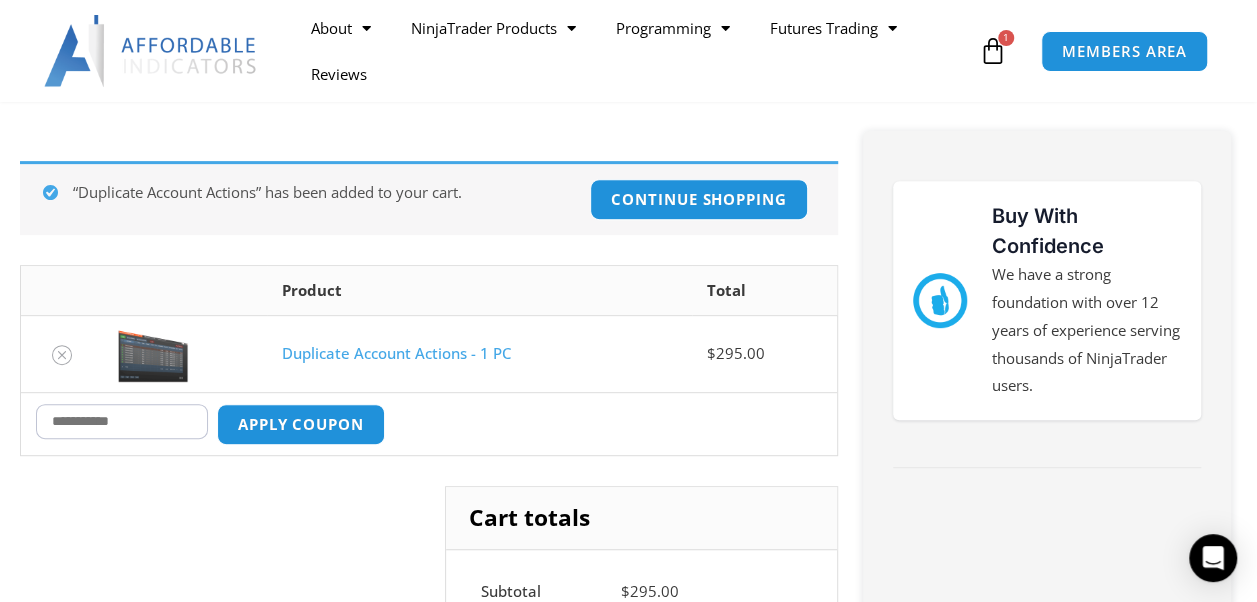 click on "Coupon:" at bounding box center [122, 421] 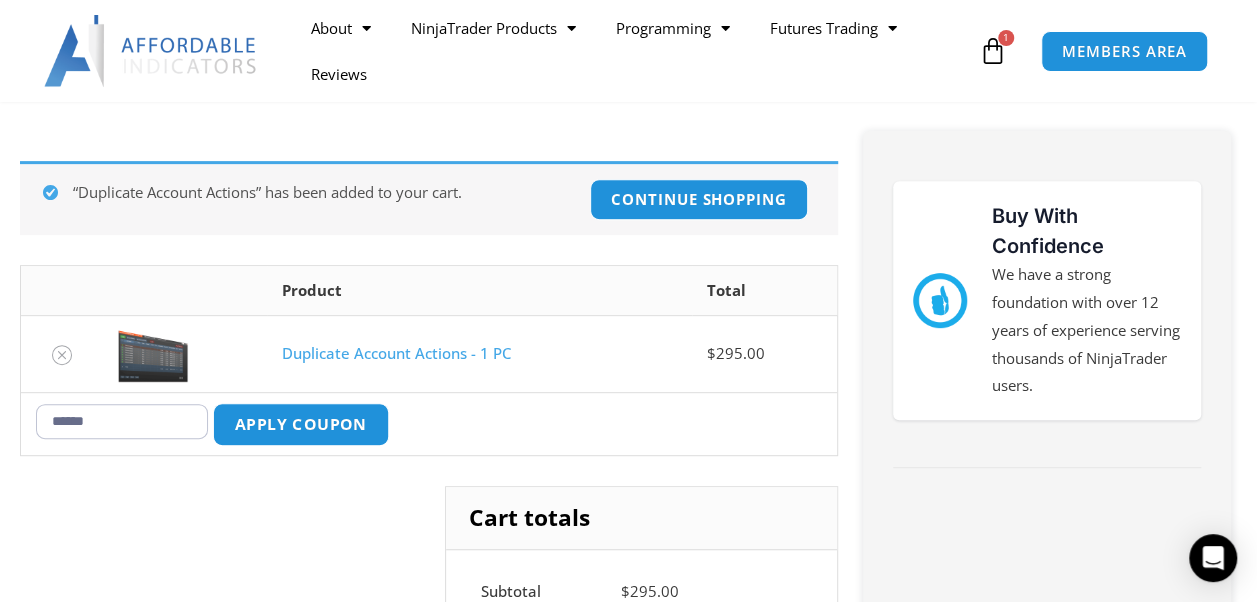 type on "******" 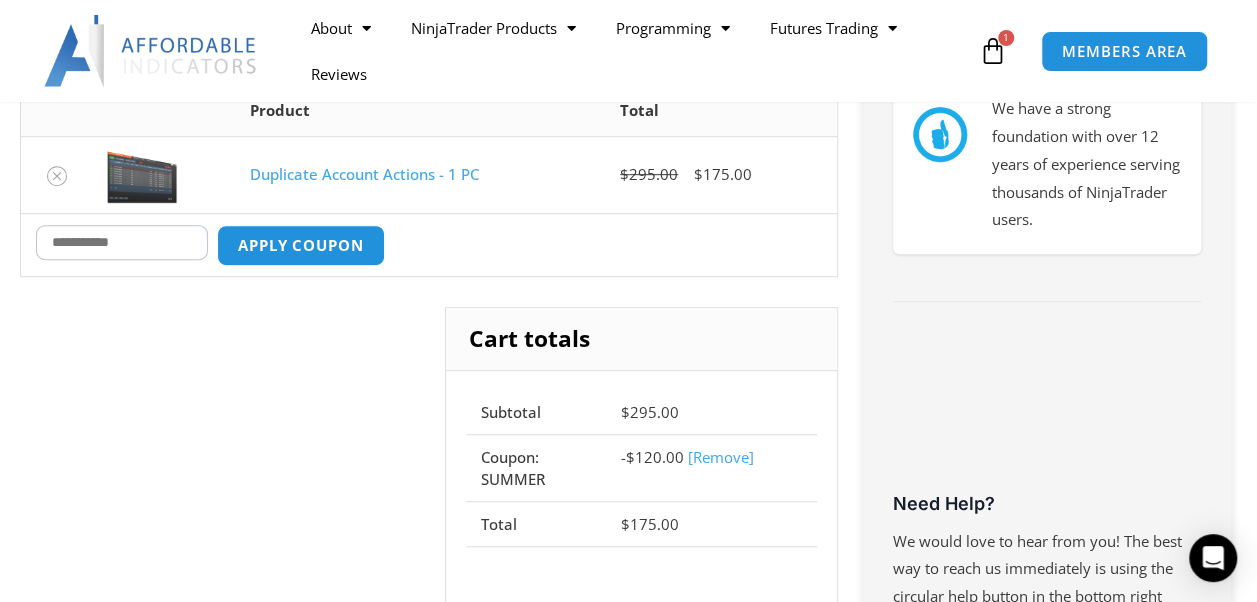 scroll, scrollTop: 561, scrollLeft: 0, axis: vertical 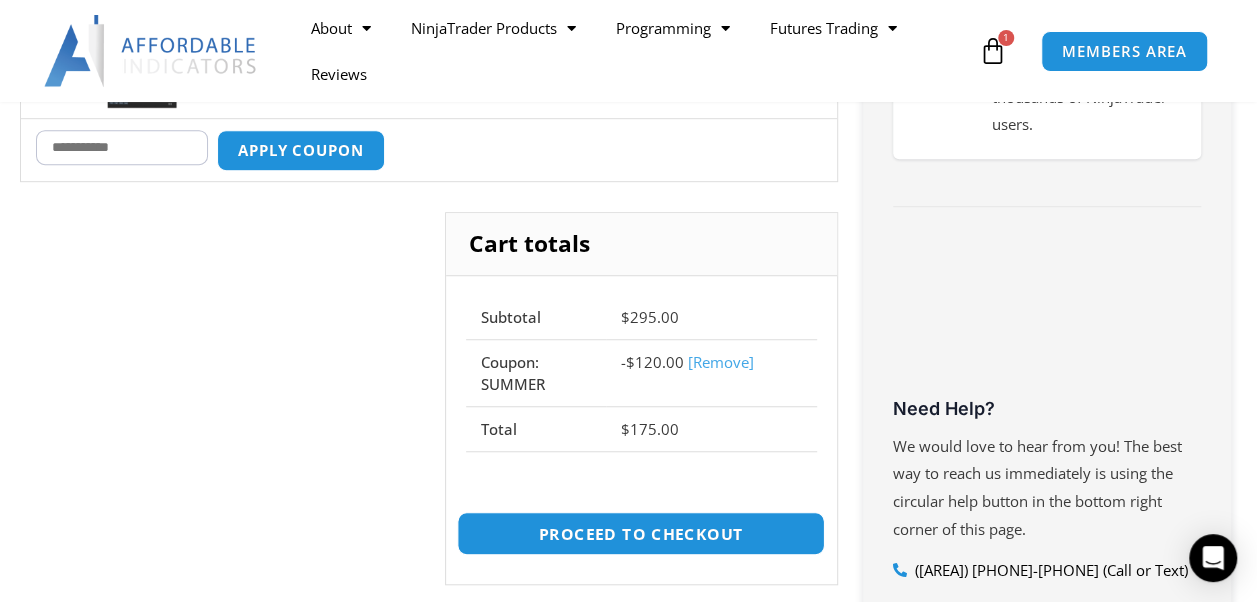 click on "Proceed to checkout" at bounding box center (641, 533) 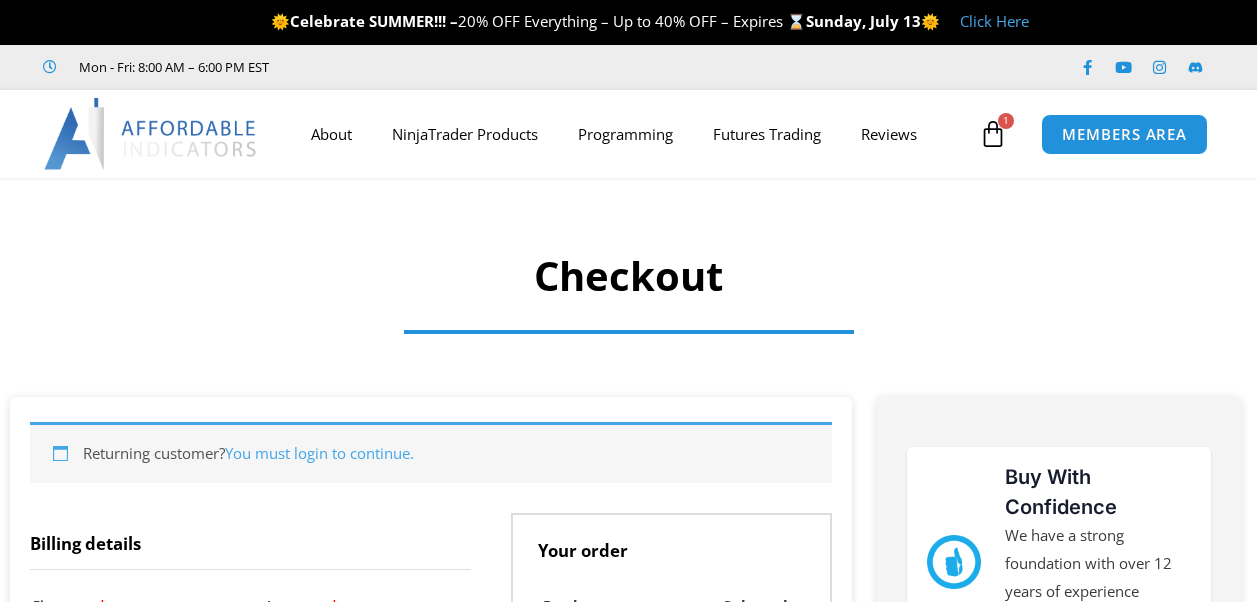 scroll, scrollTop: 0, scrollLeft: 0, axis: both 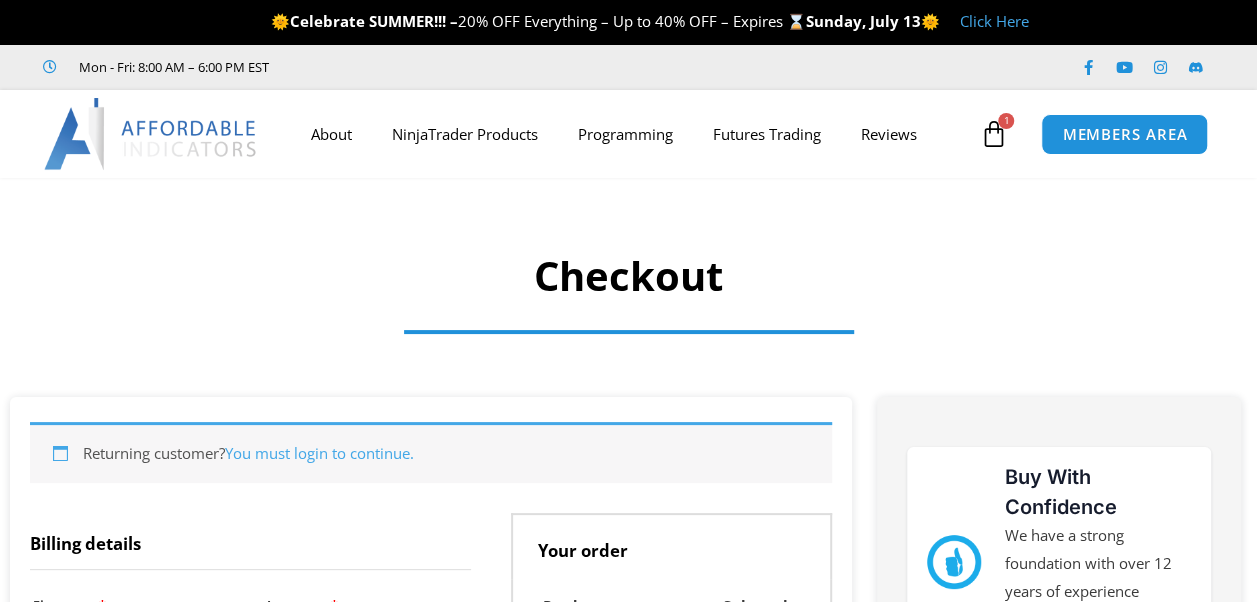 select on "**" 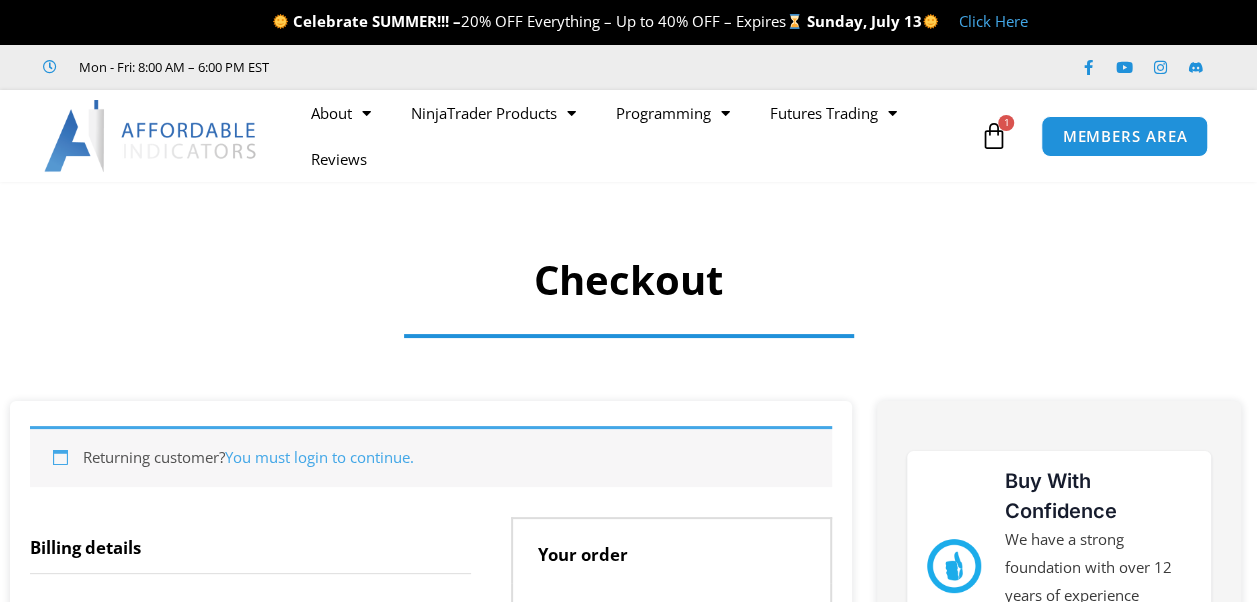 scroll, scrollTop: 0, scrollLeft: 0, axis: both 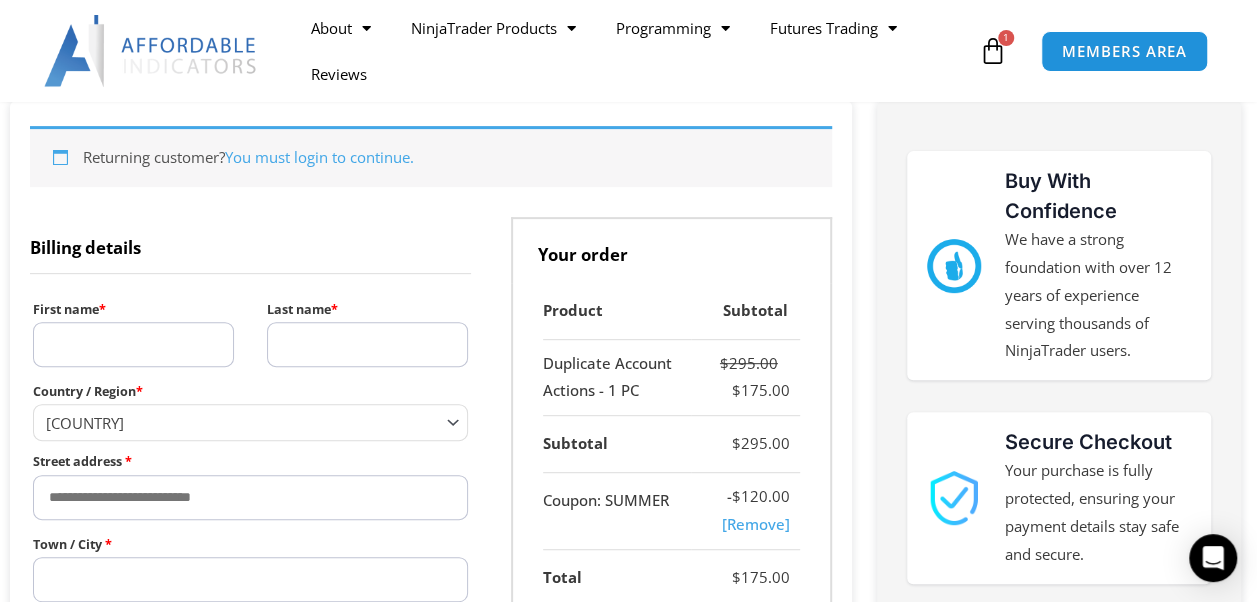 click on "First name  *" at bounding box center (133, 344) 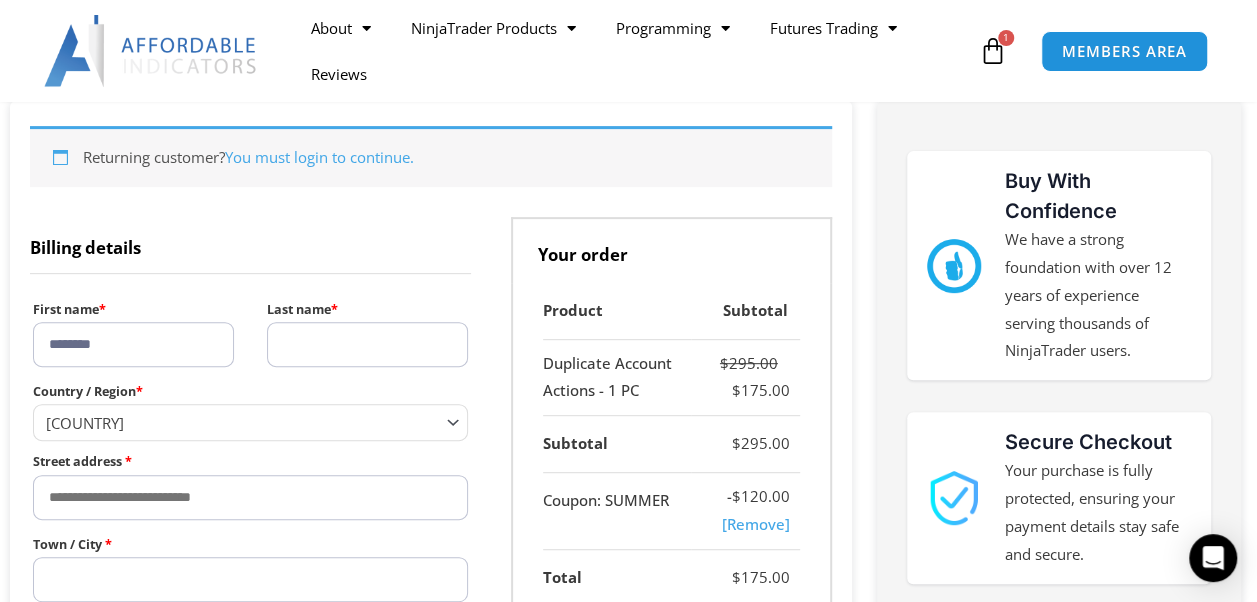 type on "********" 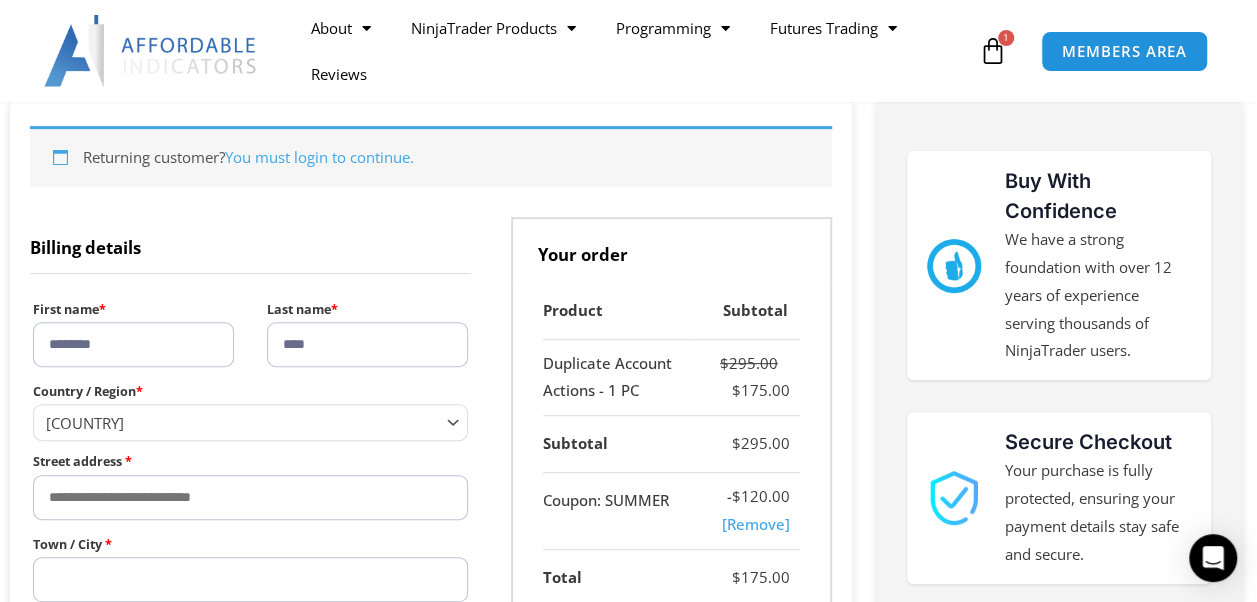 type on "****" 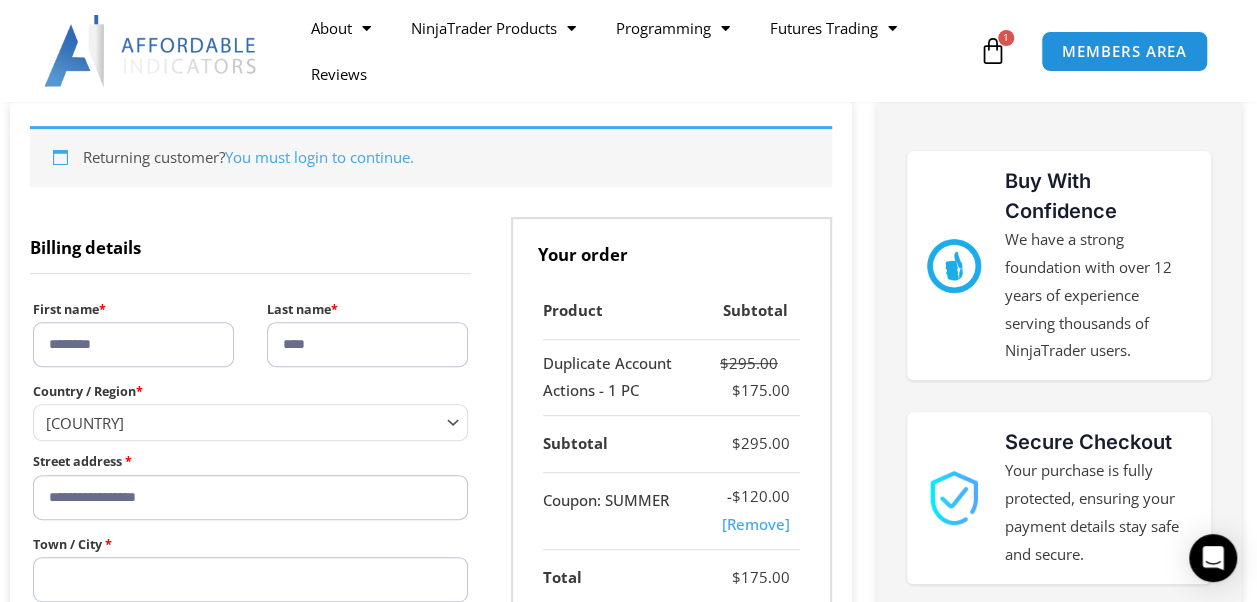 type on "**********" 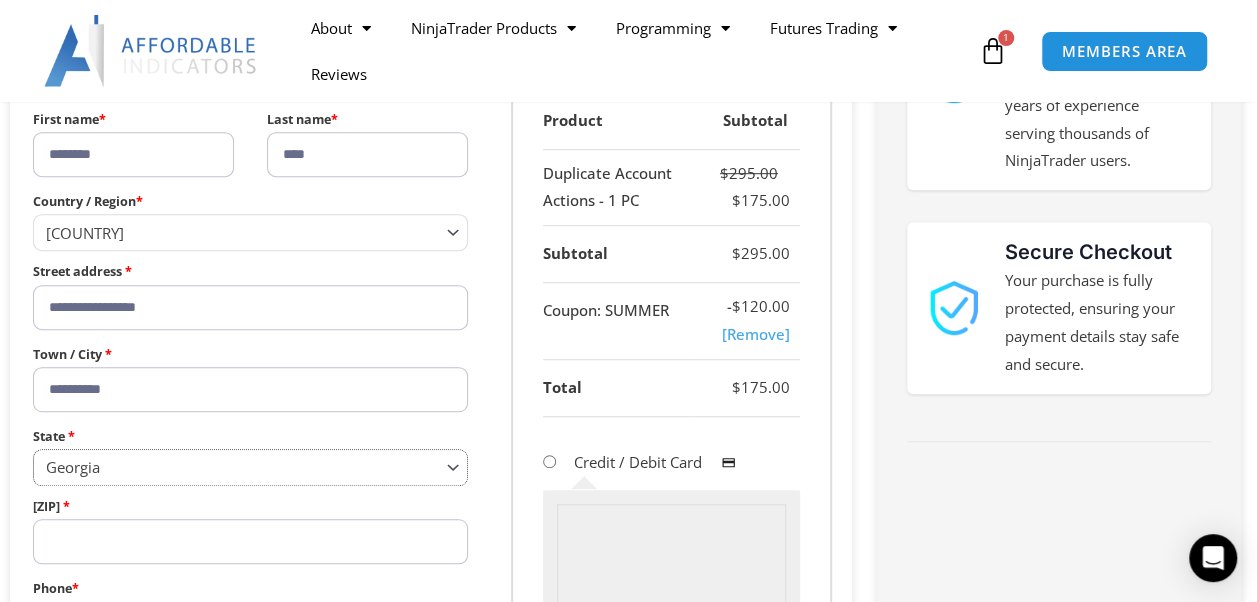 scroll, scrollTop: 654, scrollLeft: 0, axis: vertical 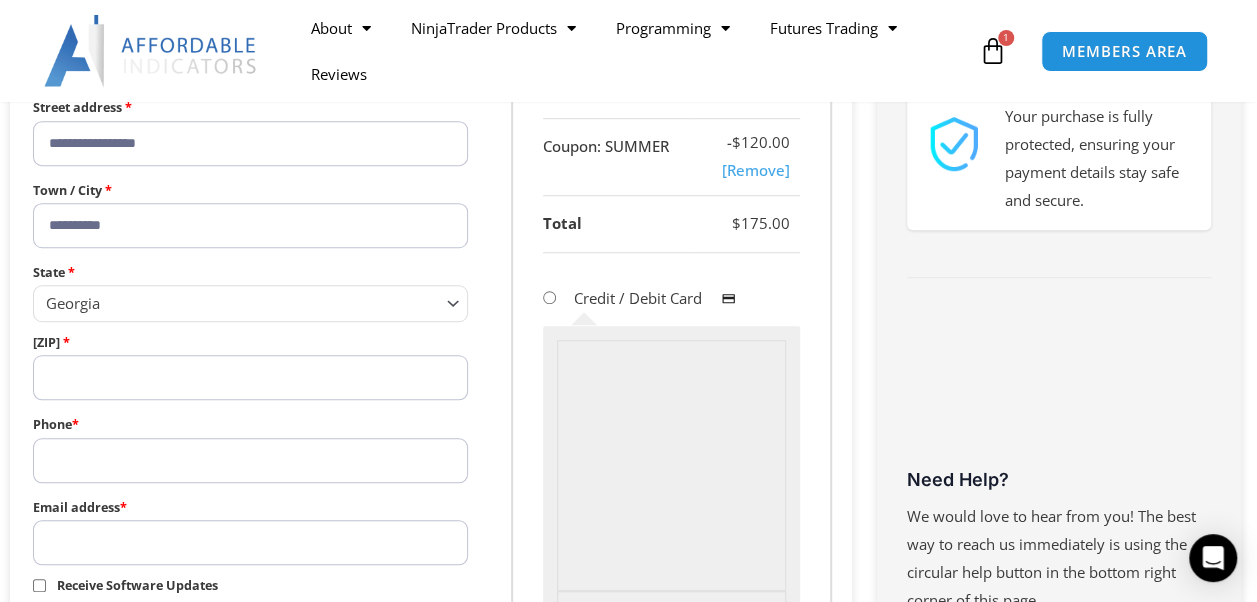 click on "**********" at bounding box center (250, 225) 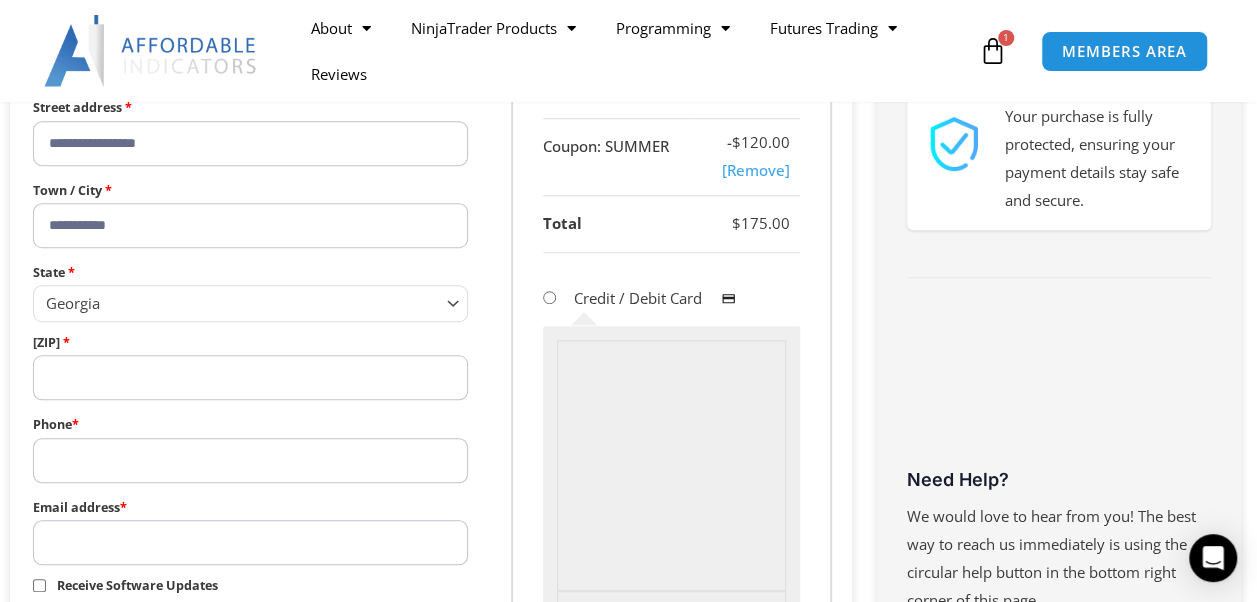 type on "**********" 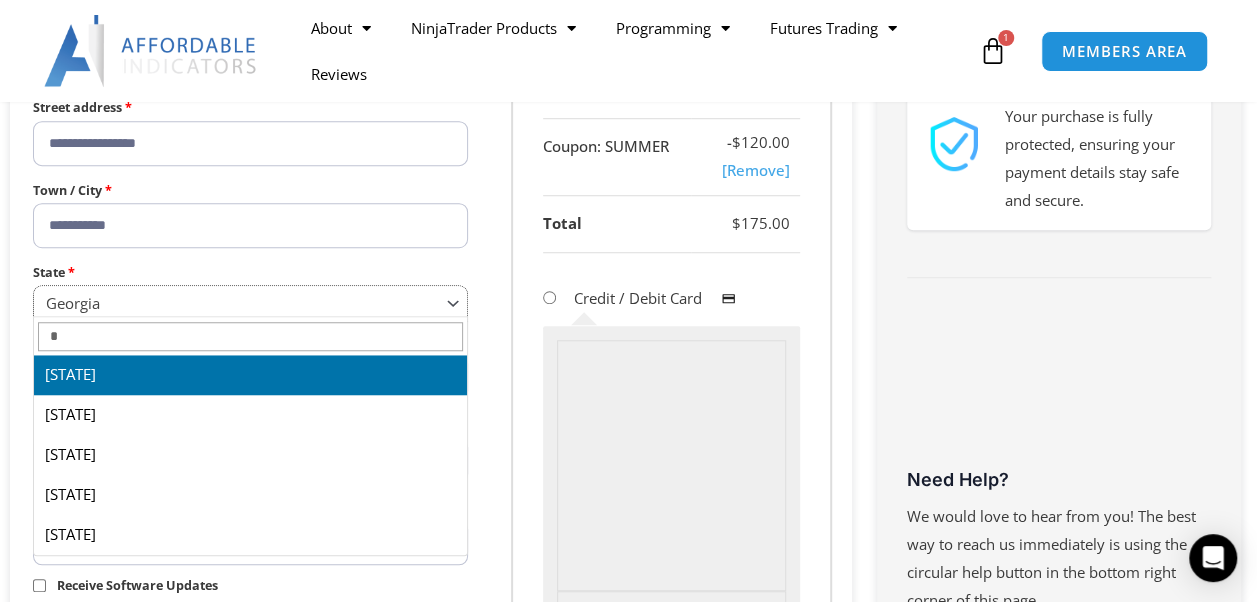 select on "**" 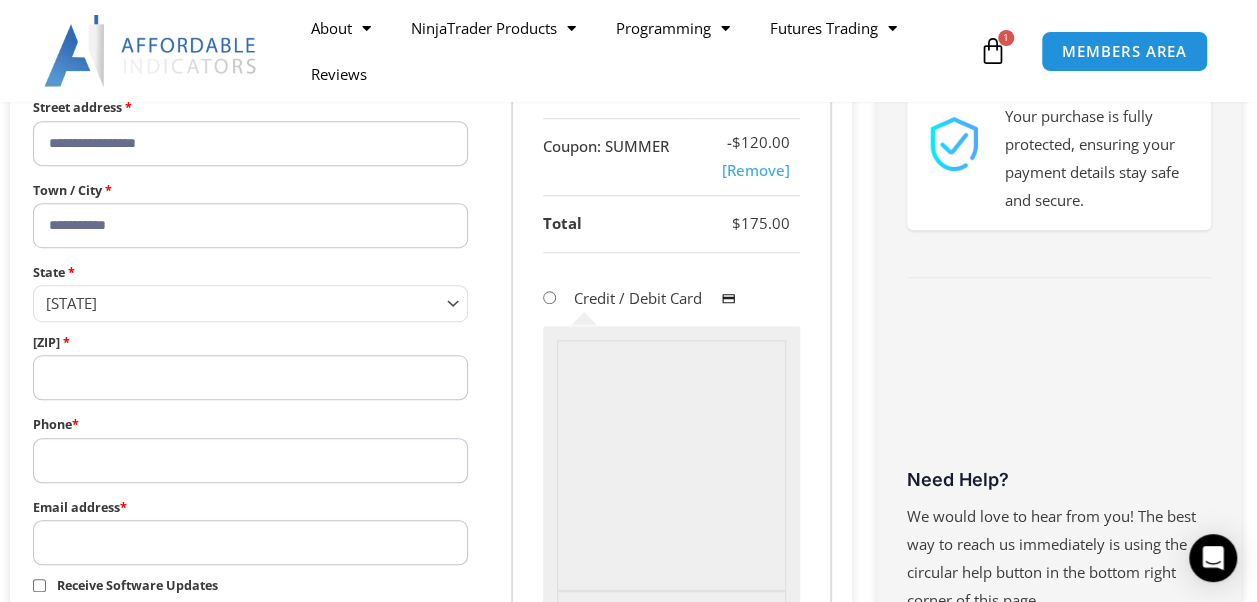 click on "ZIP Code   *" at bounding box center (250, 377) 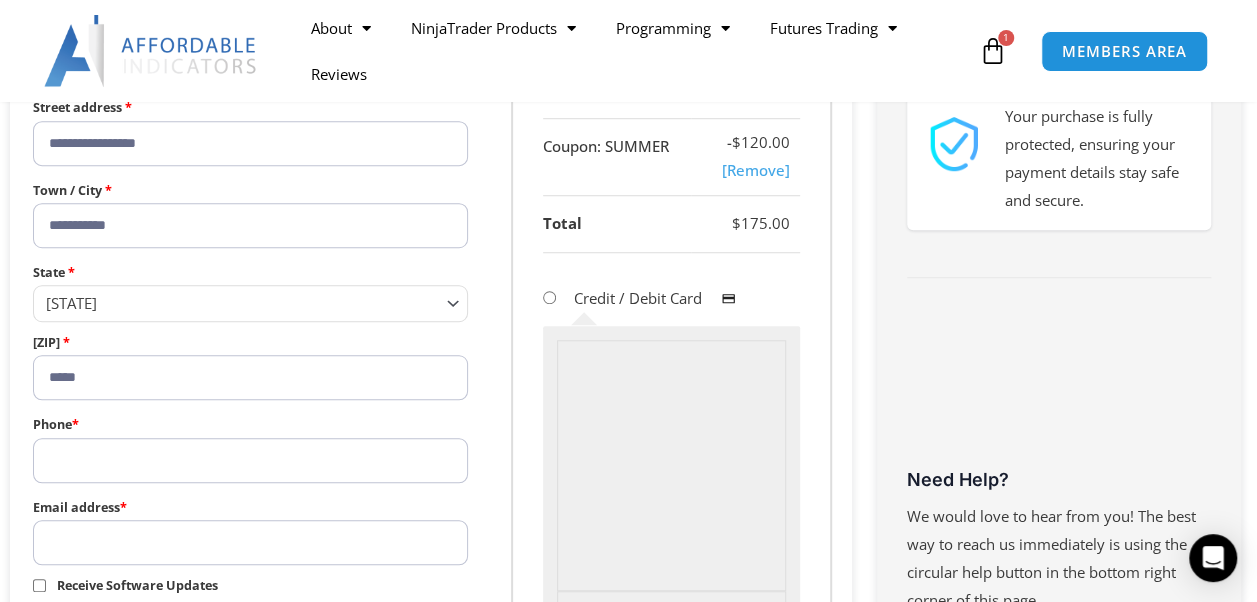 type on "*****" 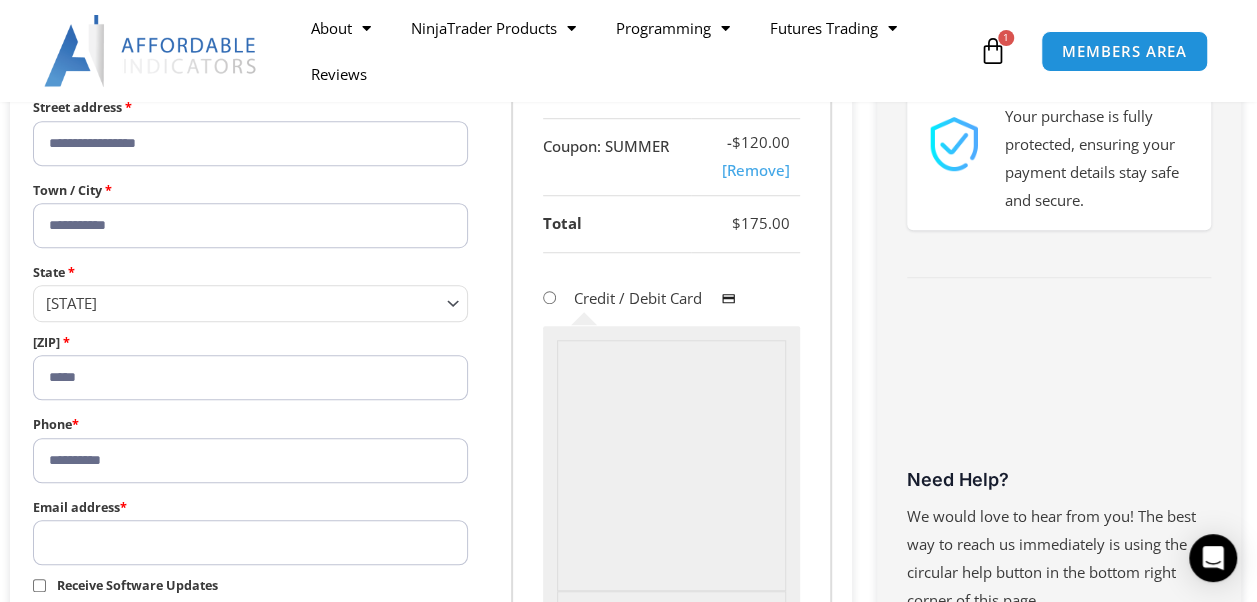 type on "**********" 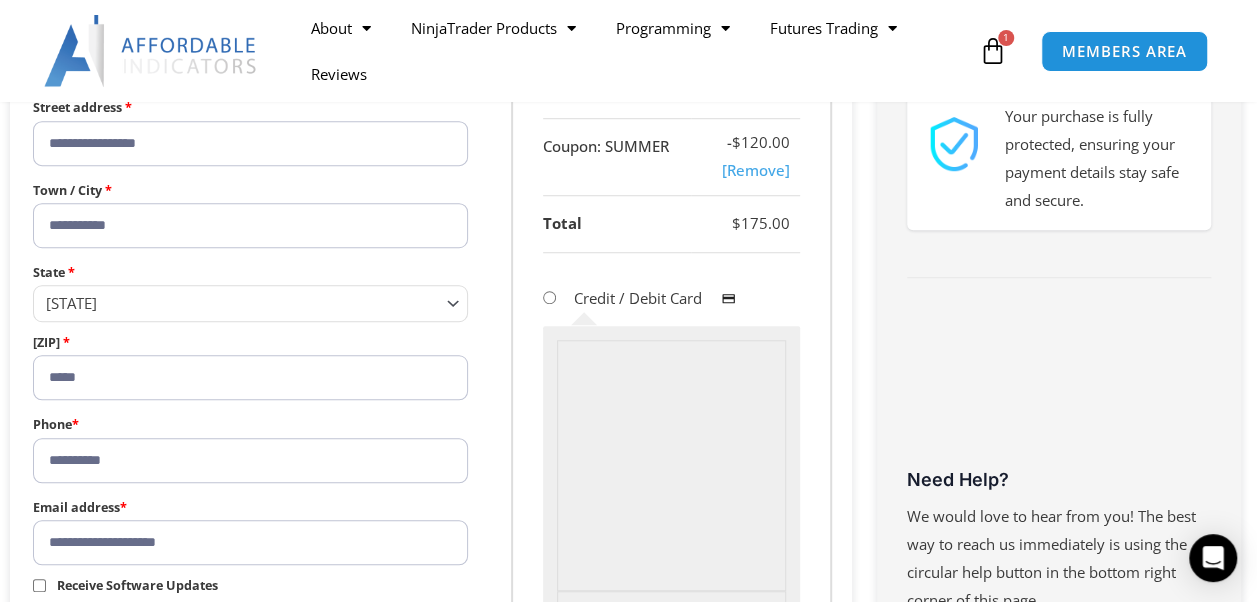scroll, scrollTop: 854, scrollLeft: 0, axis: vertical 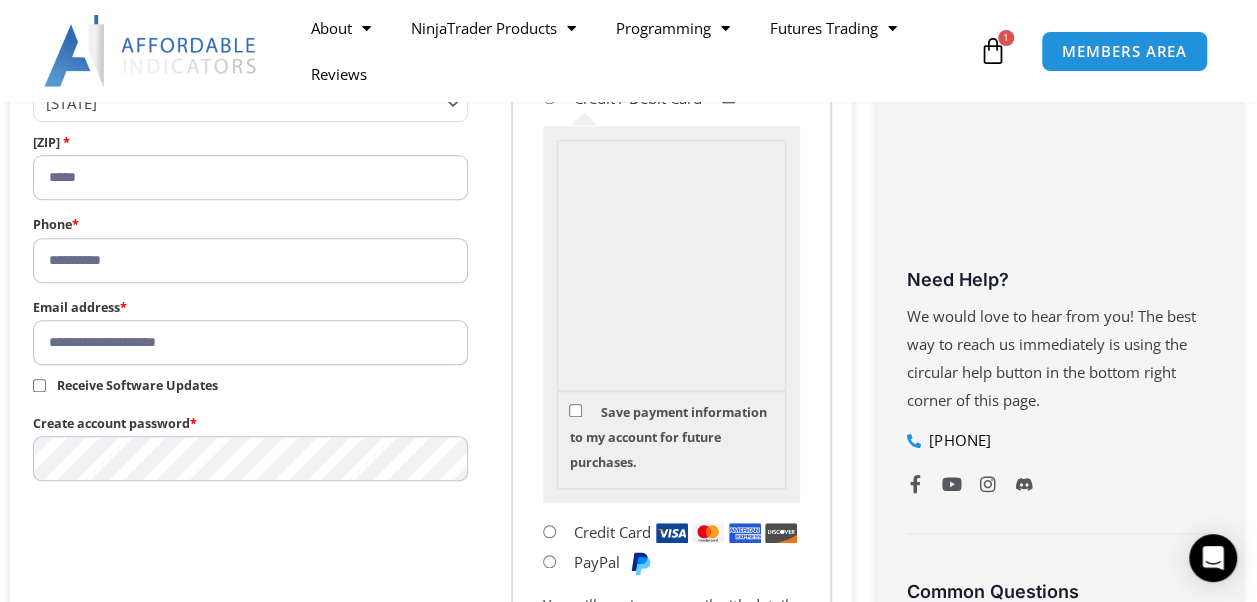 type on "**********" 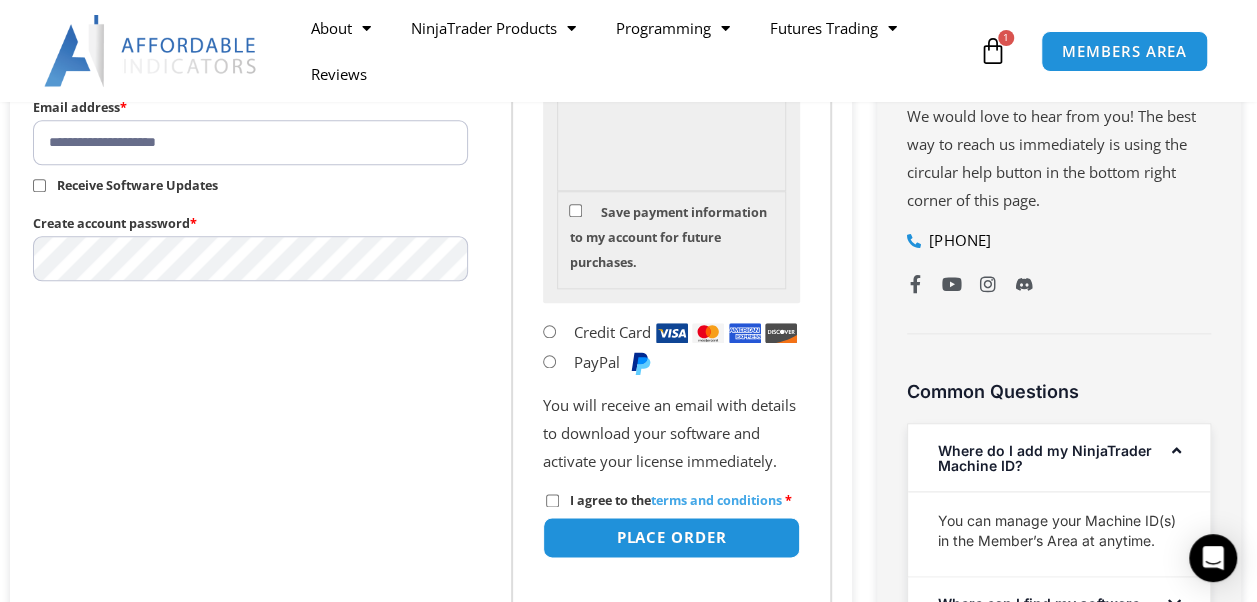 scroll, scrollTop: 1154, scrollLeft: 0, axis: vertical 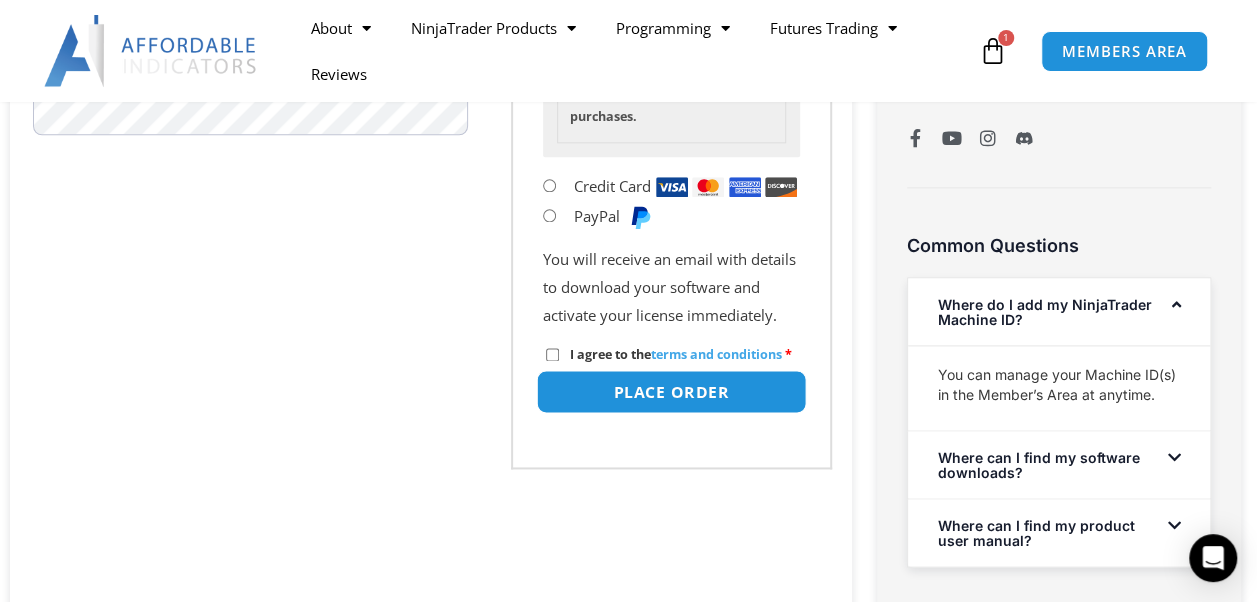 click on "Place order" at bounding box center (672, 391) 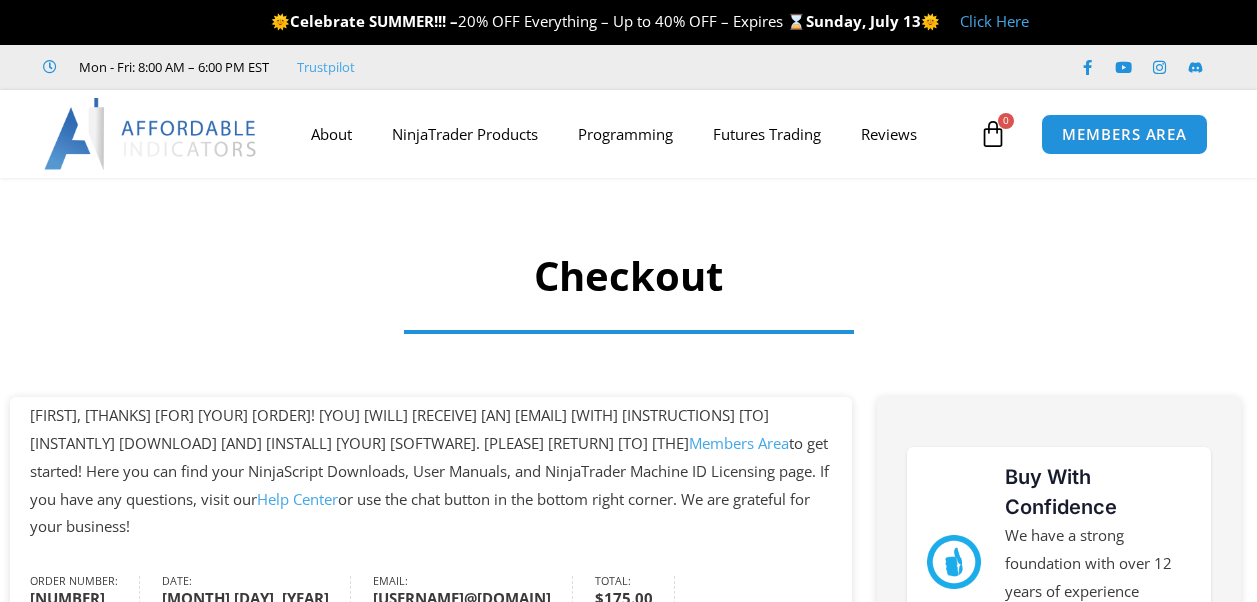 scroll, scrollTop: 0, scrollLeft: 0, axis: both 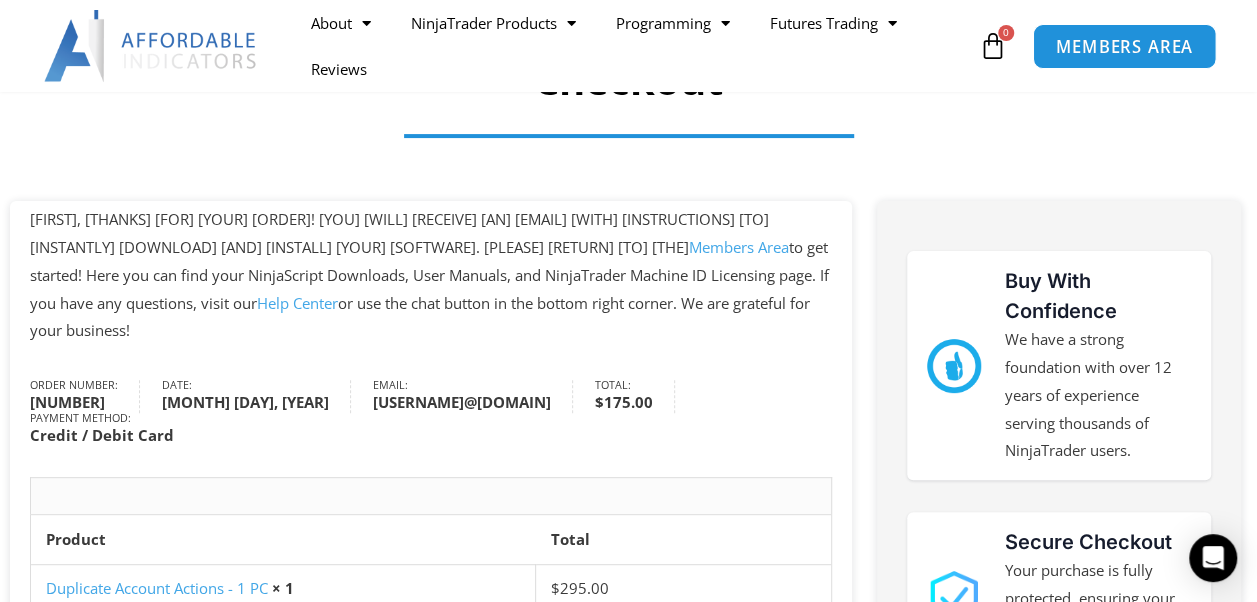 click on "MEMBERS AREA" at bounding box center (1124, 46) 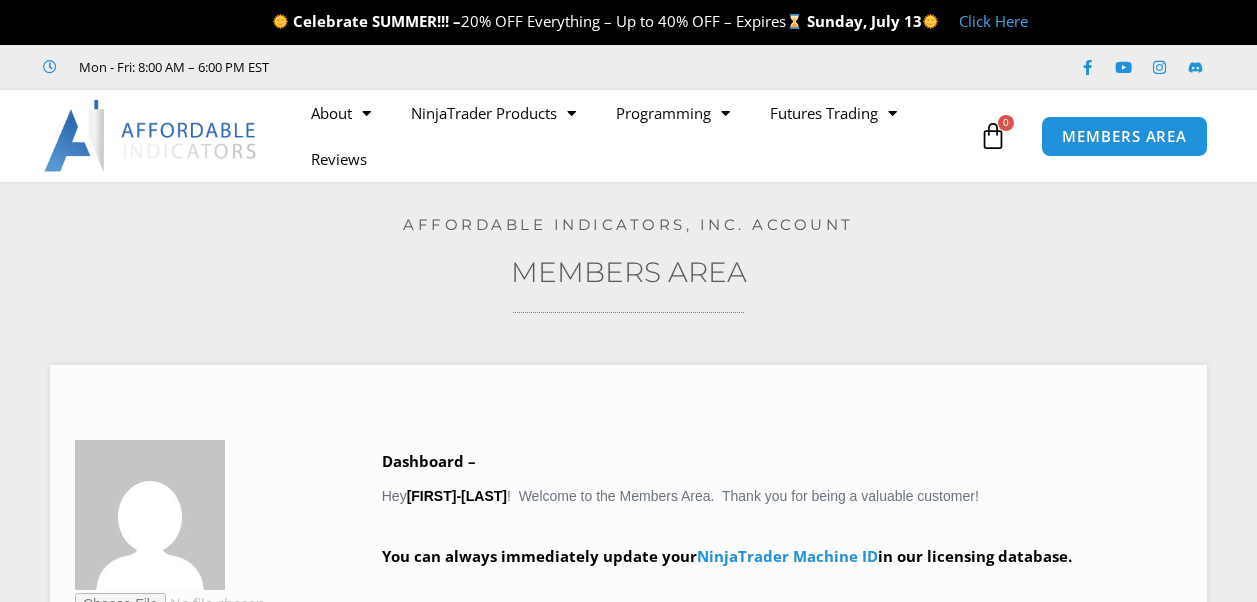 scroll, scrollTop: 0, scrollLeft: 0, axis: both 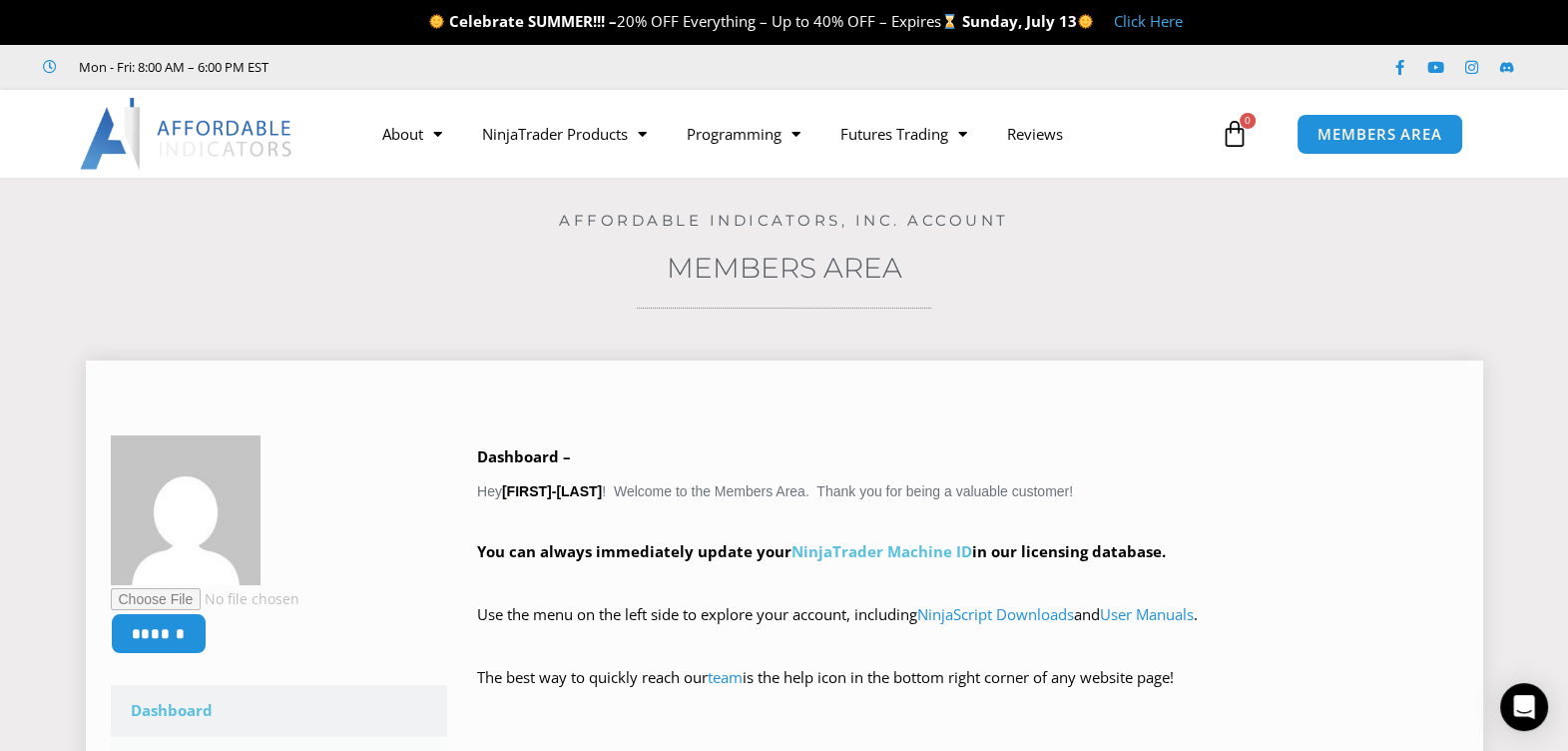 click on "NinjaTrader Machine ID" at bounding box center (881, 551) 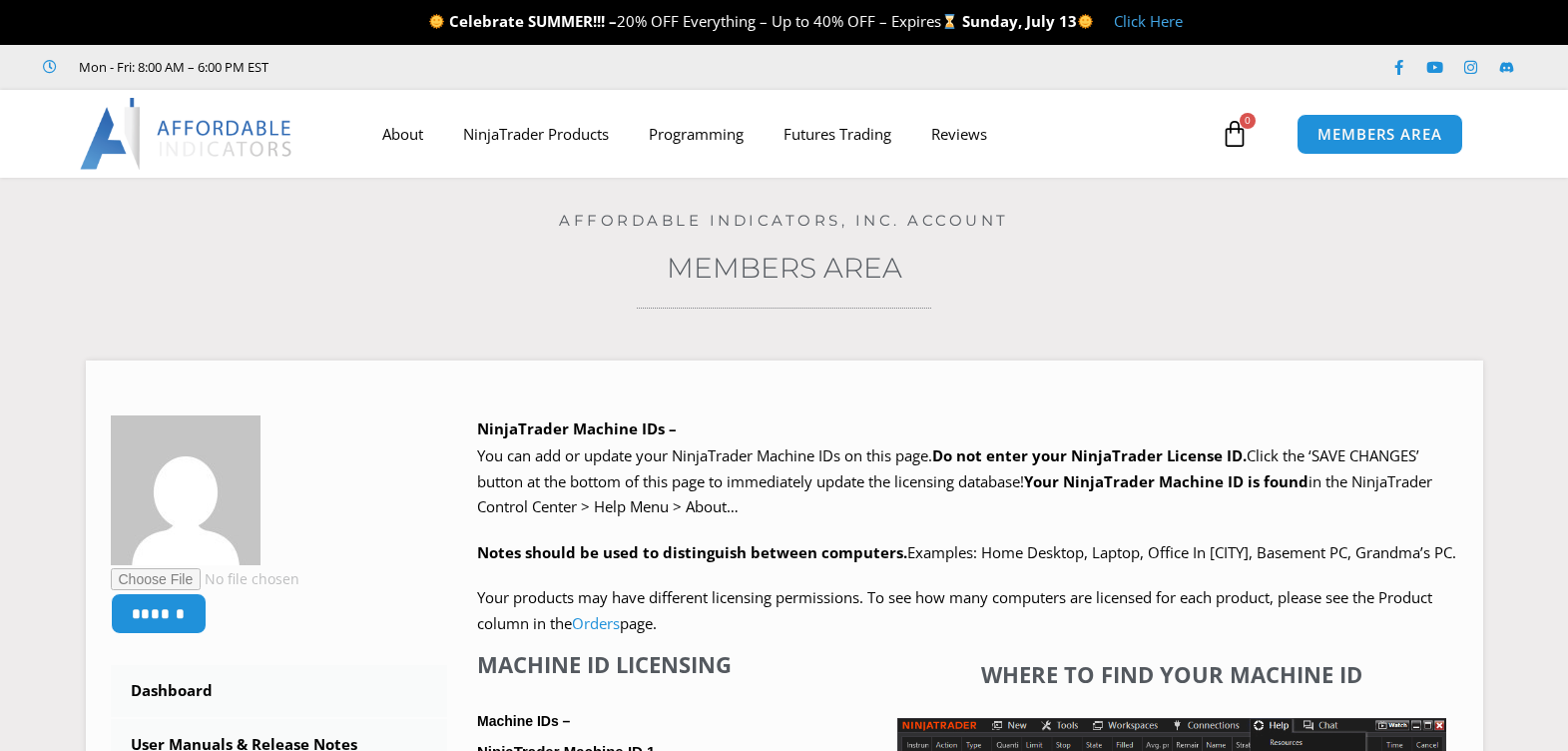 scroll, scrollTop: 0, scrollLeft: 0, axis: both 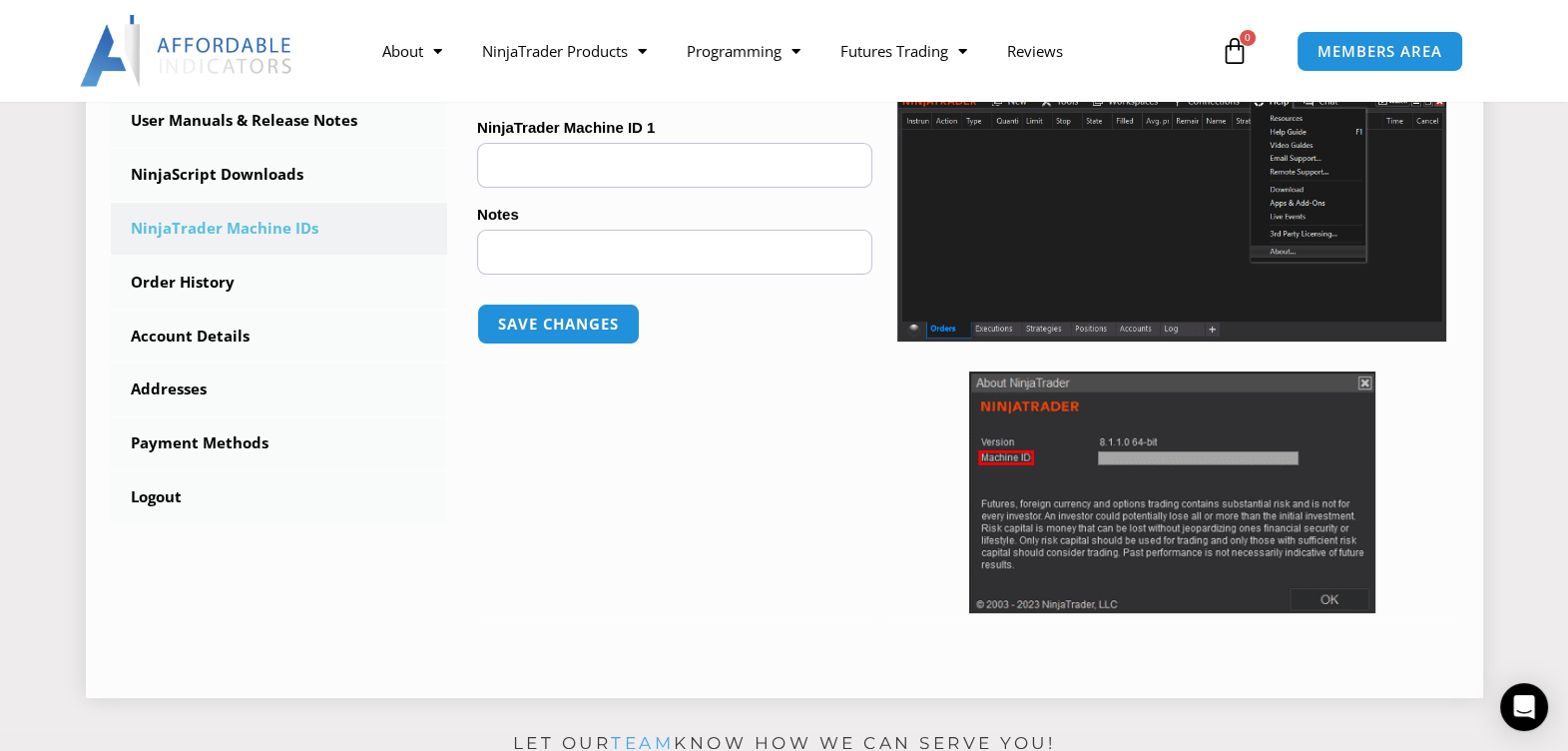 click on "NinjaTrader Machine ID 1  (optional)" at bounding box center (675, 165) 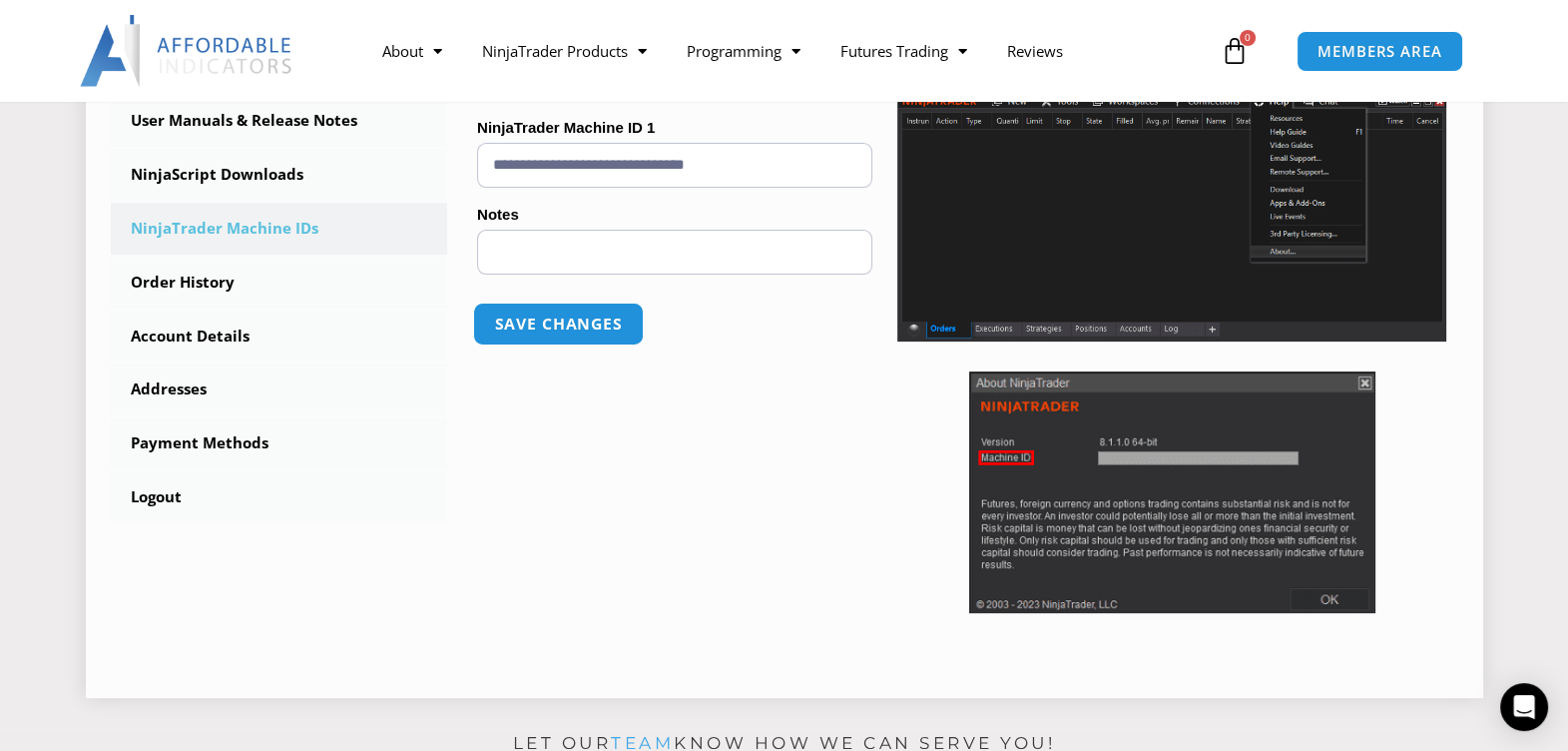 type on "**********" 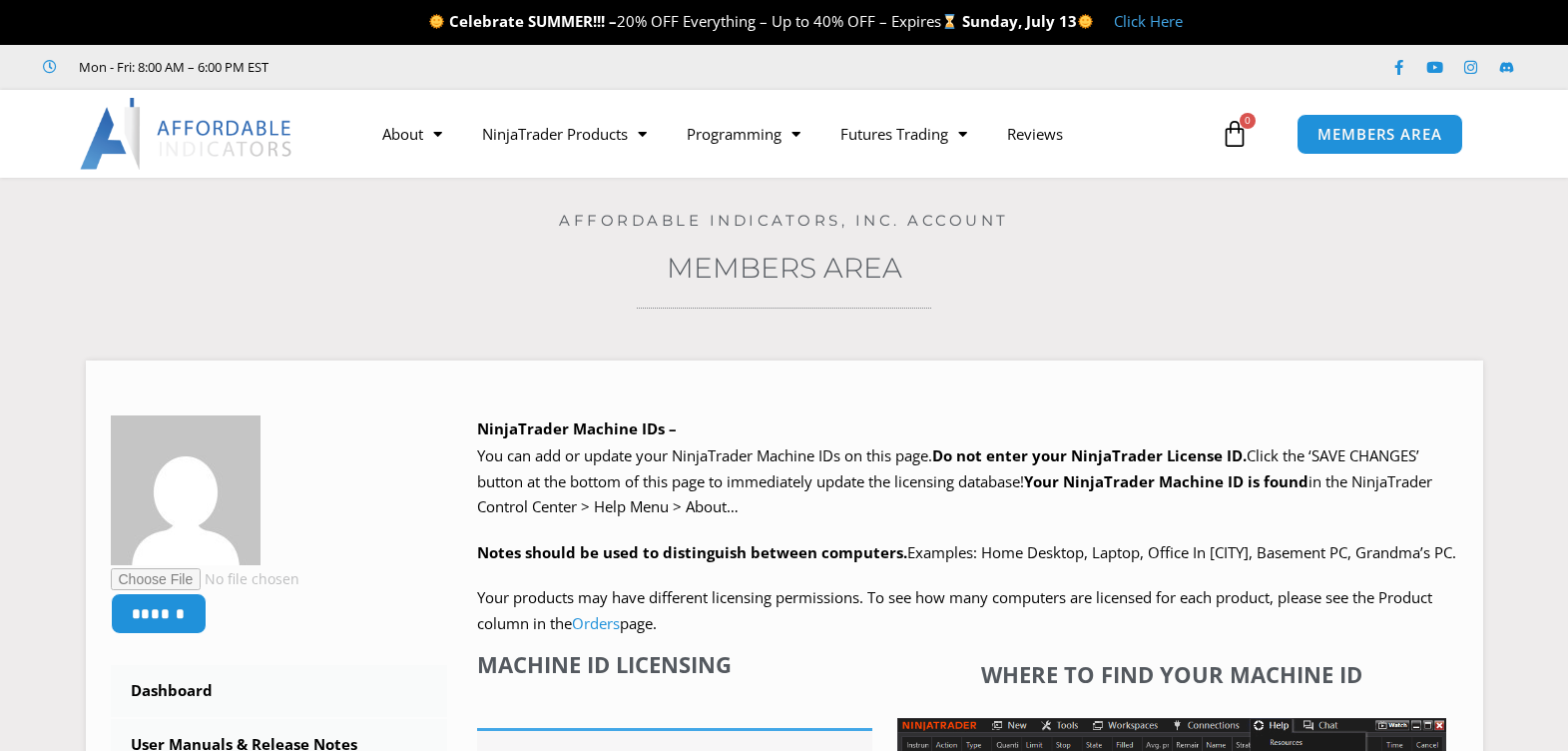 scroll, scrollTop: 0, scrollLeft: 0, axis: both 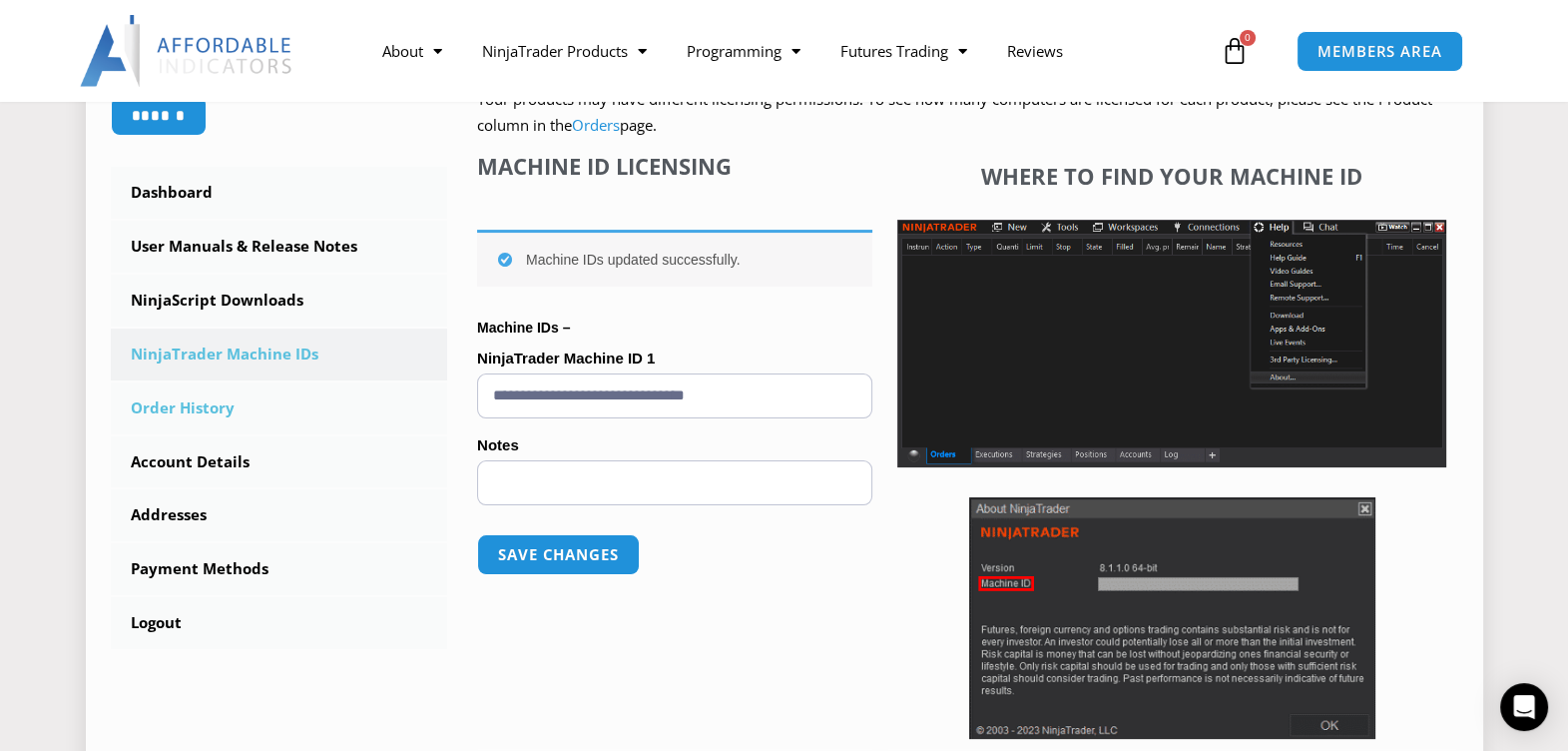 click on "Order History" at bounding box center (279, 408) 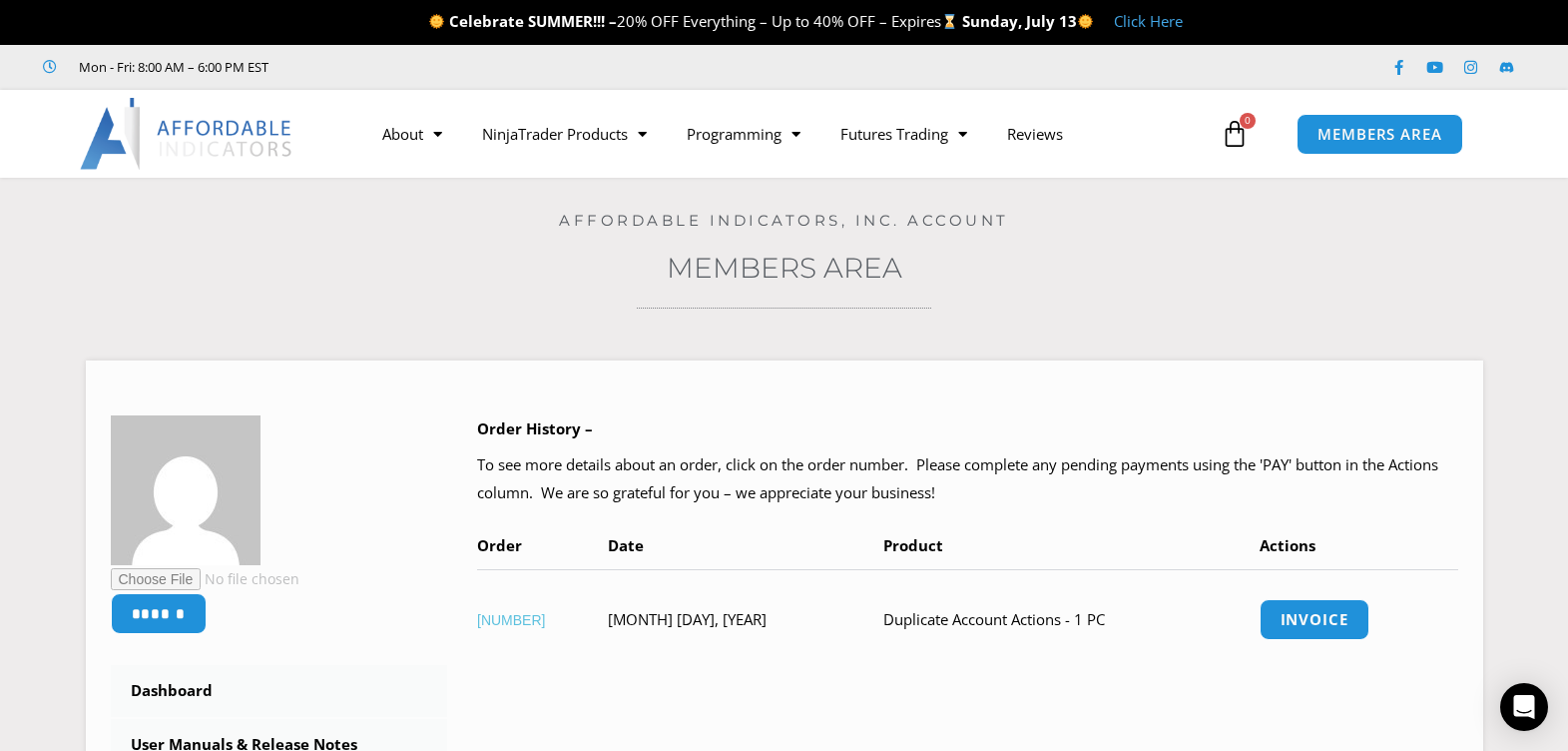 scroll, scrollTop: 0, scrollLeft: 0, axis: both 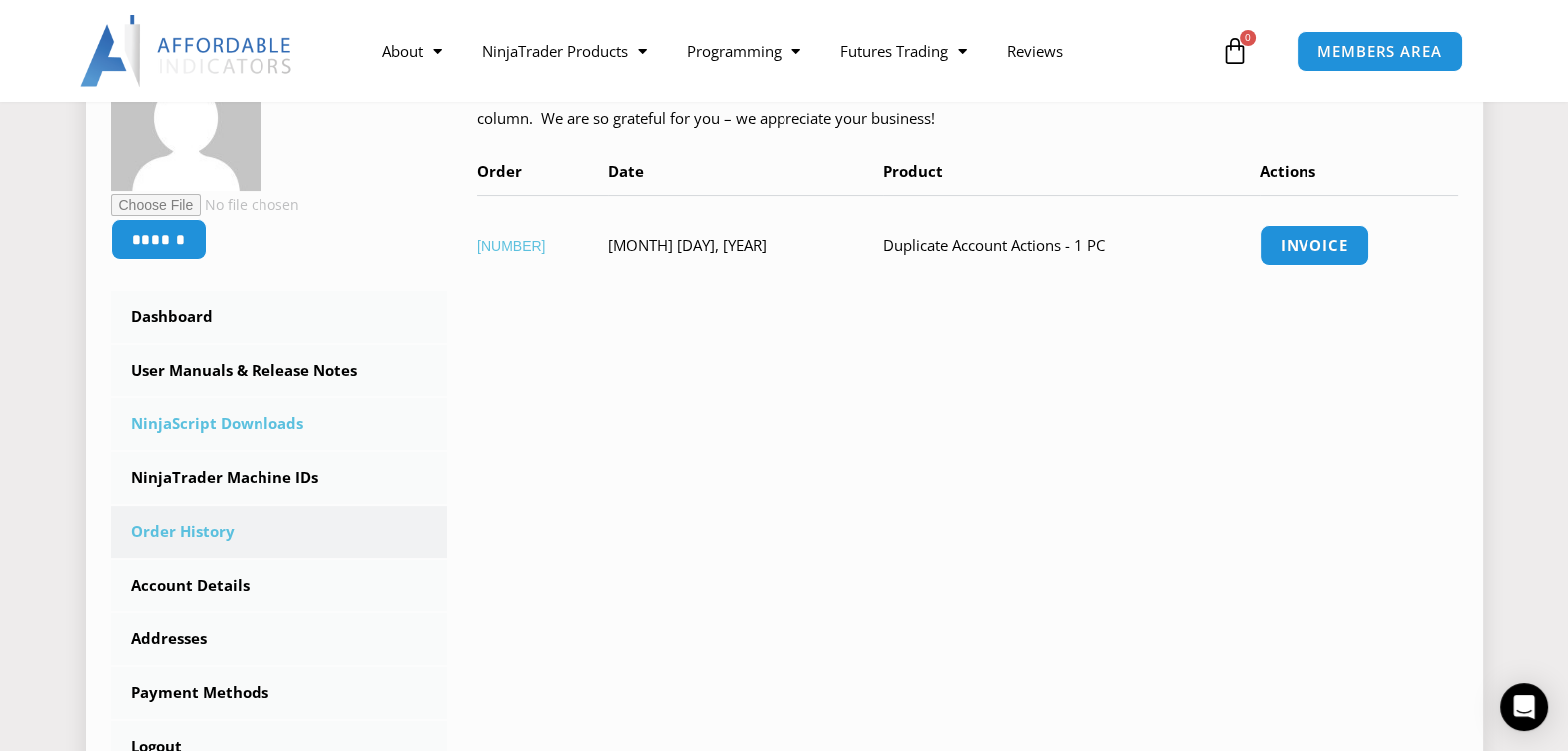 click on "NinjaScript Downloads" at bounding box center (279, 424) 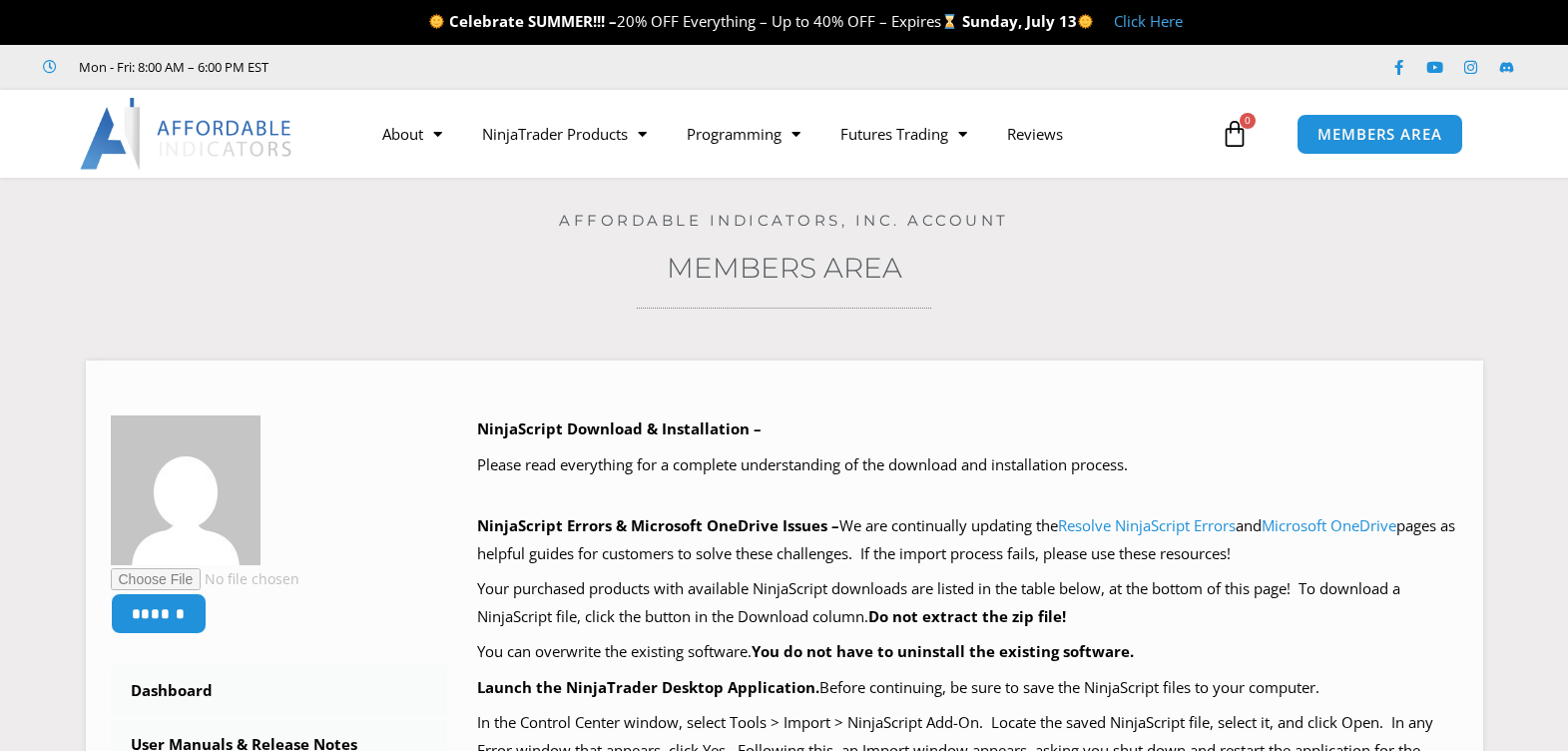 scroll, scrollTop: 0, scrollLeft: 0, axis: both 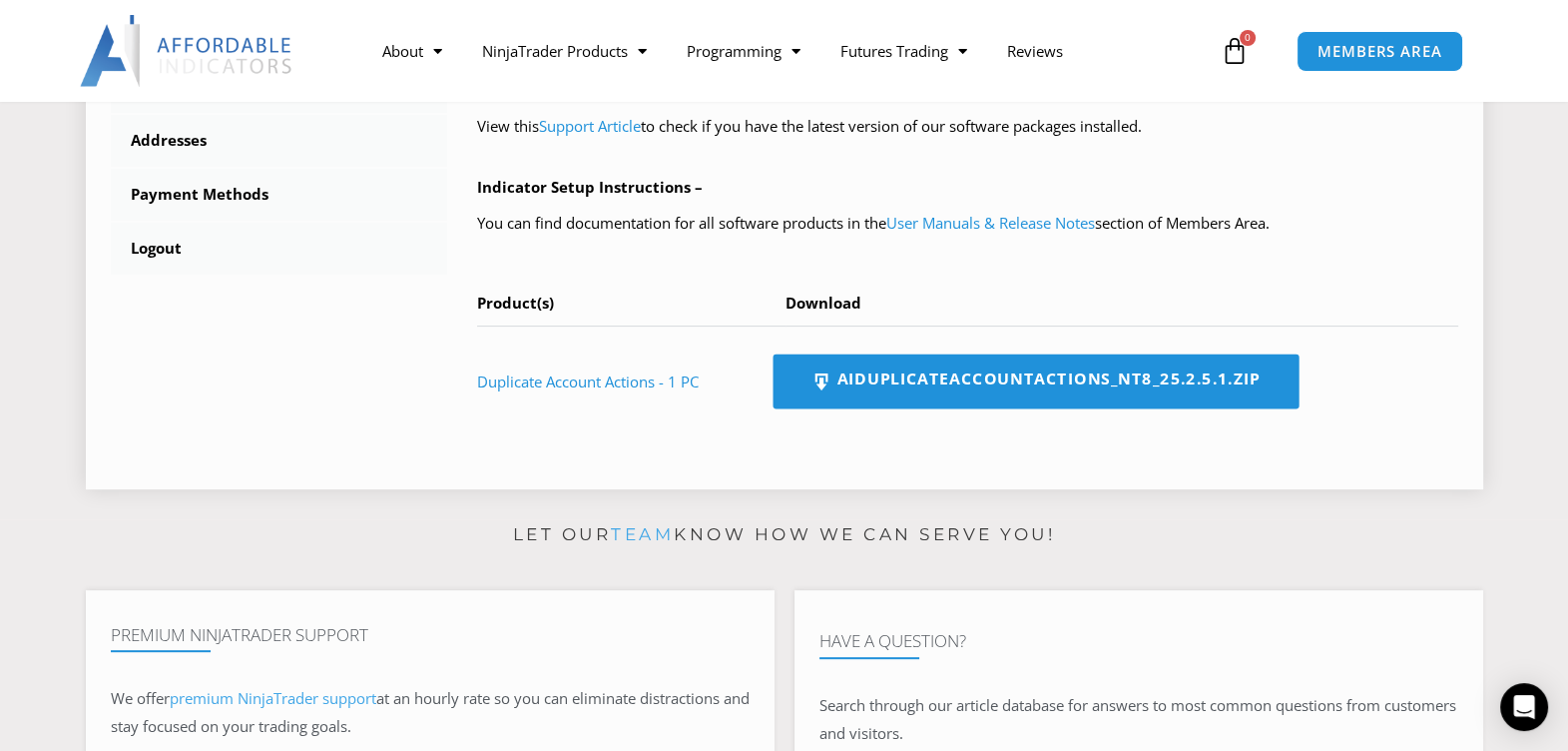 click on "AIDuplicateAccountActions_NT8_25.2.5.1.zip" at bounding box center [1035, 381] 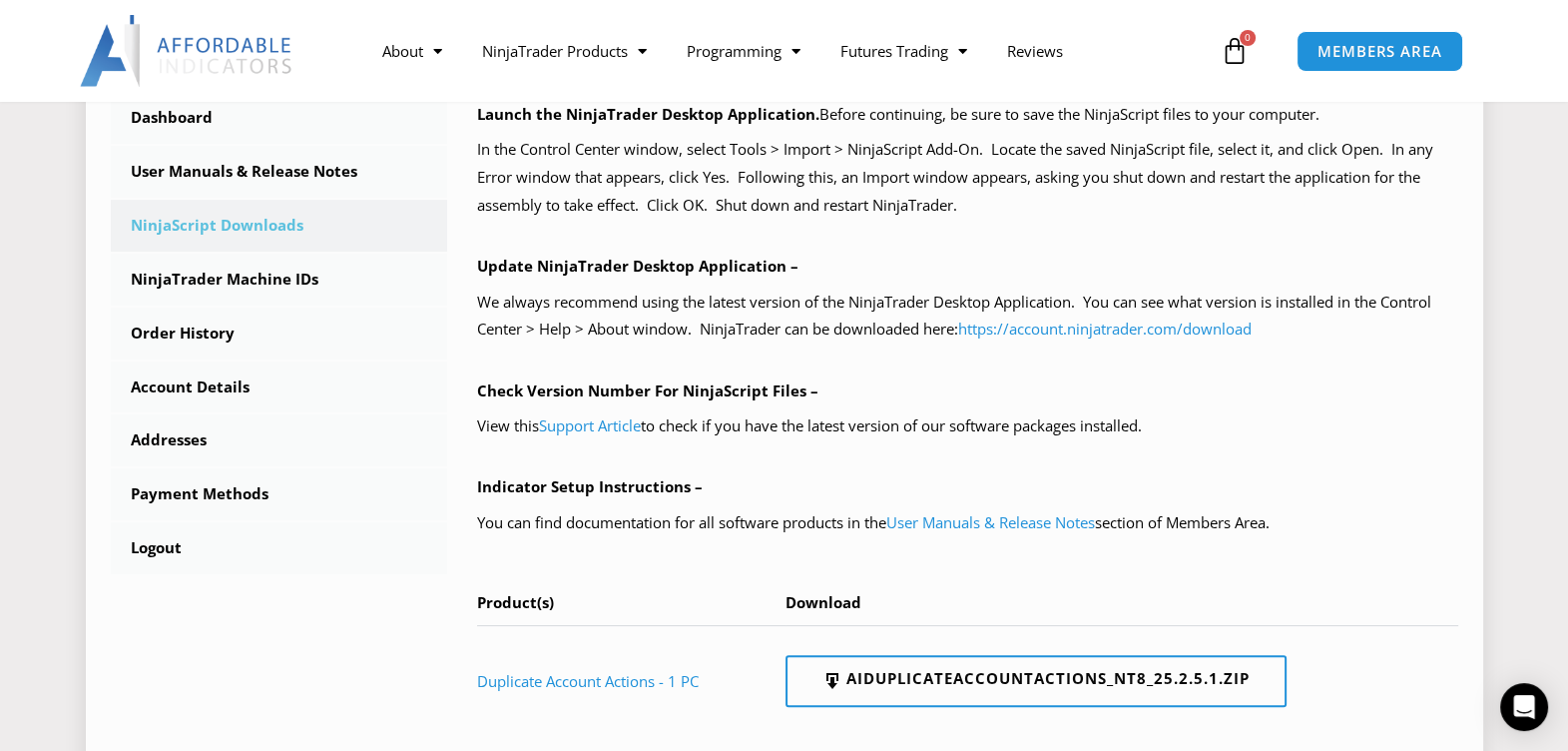 scroll, scrollTop: 624, scrollLeft: 0, axis: vertical 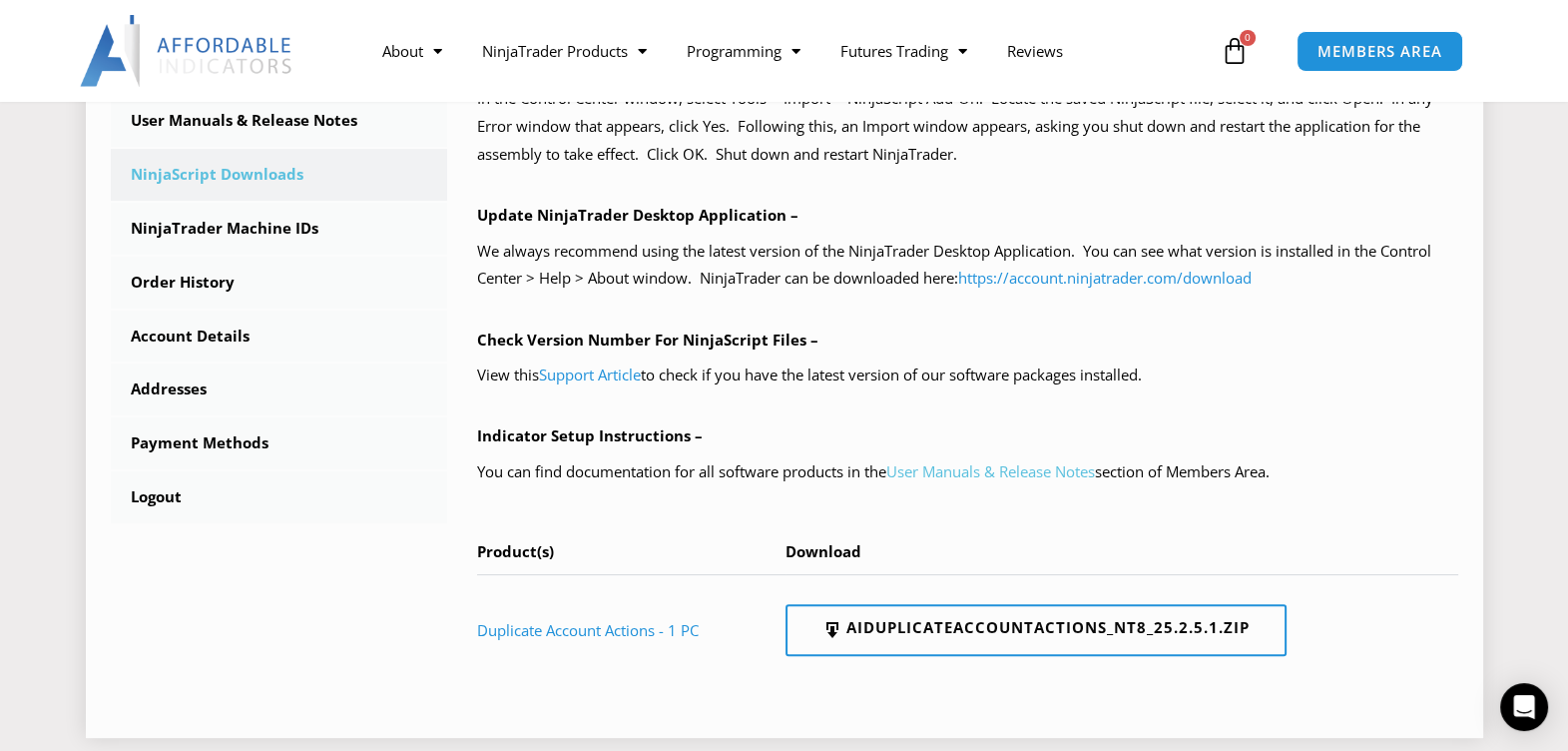 click on "User Manuals & Release Notes" at bounding box center (990, 471) 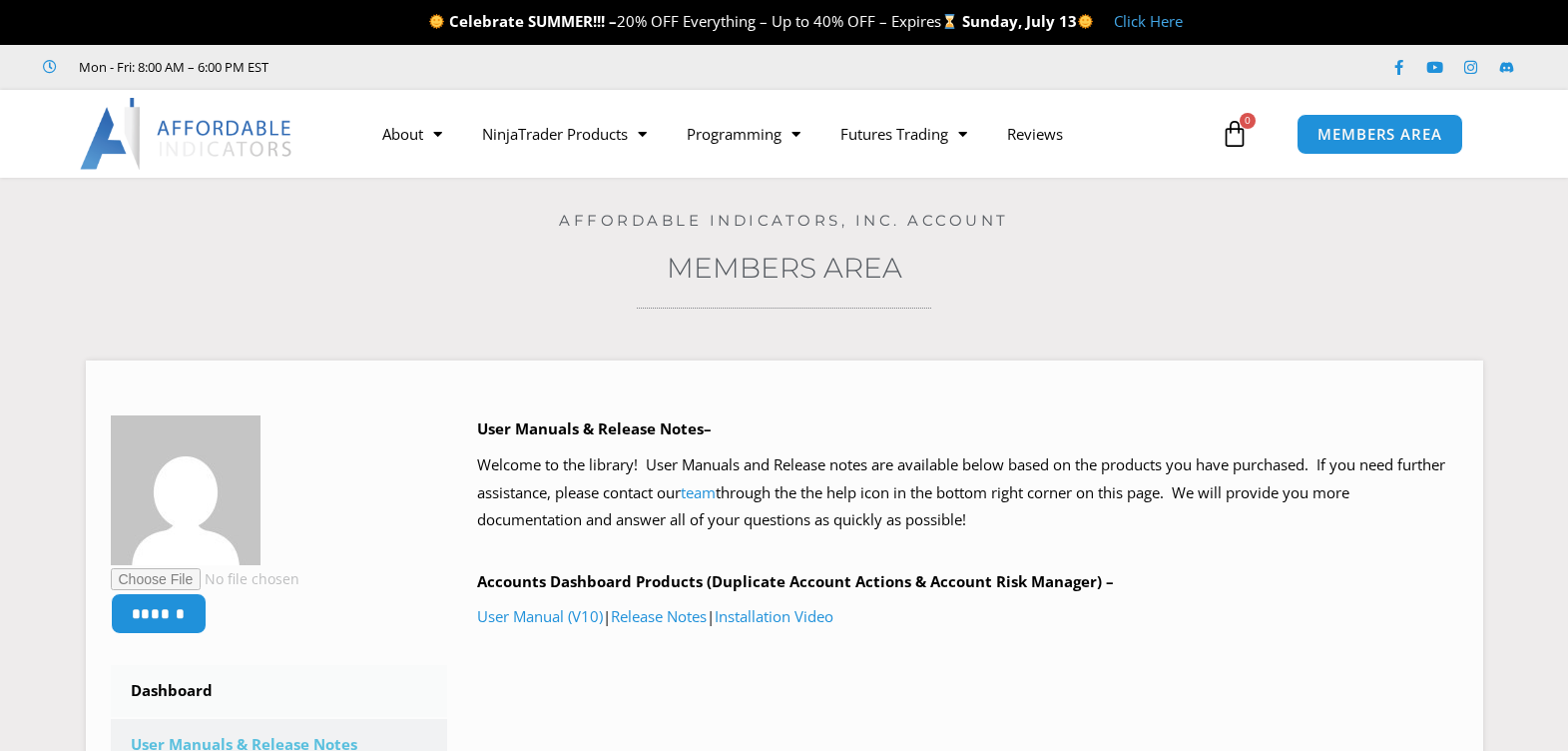 scroll, scrollTop: 0, scrollLeft: 0, axis: both 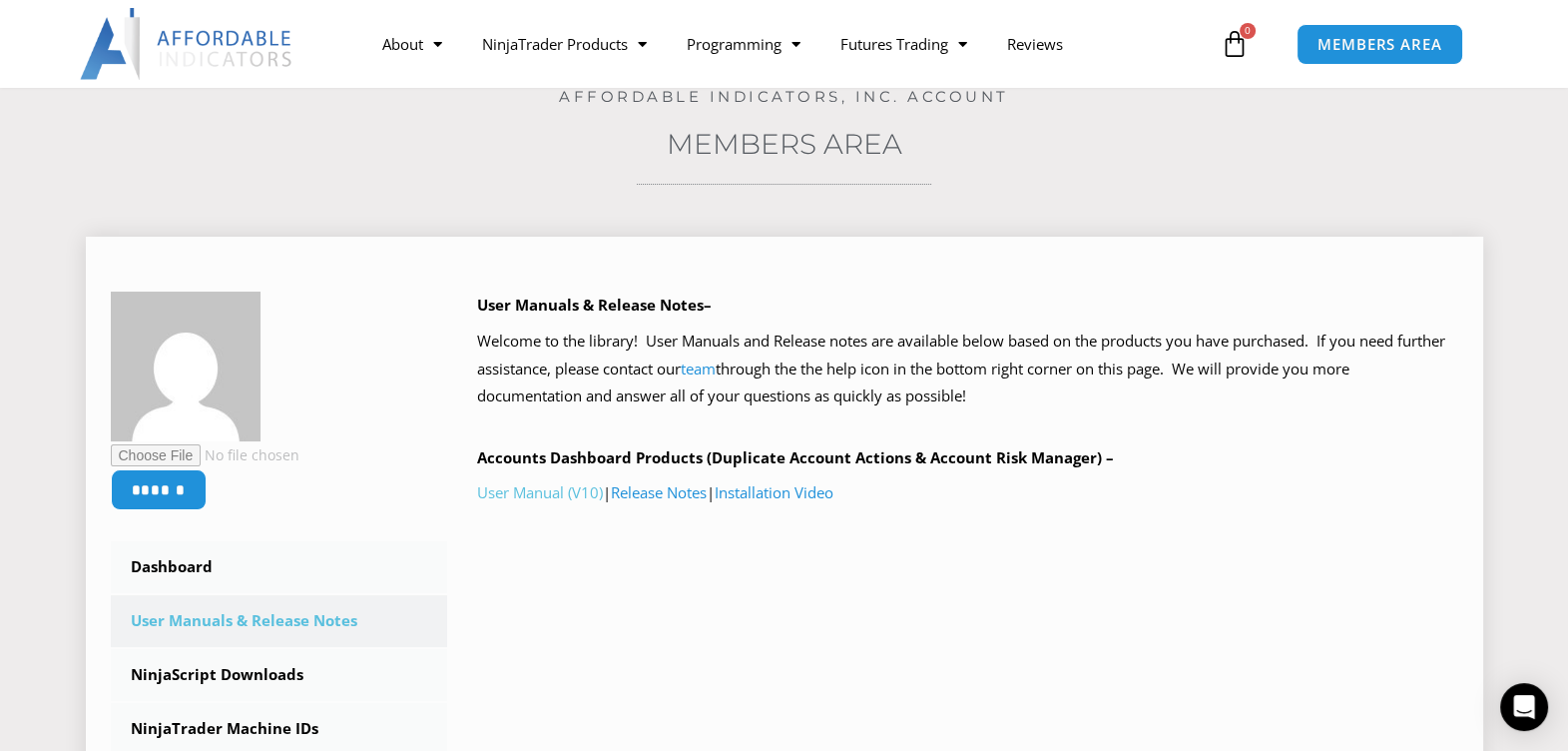 click on "User Manual (V10)" at bounding box center [540, 492] 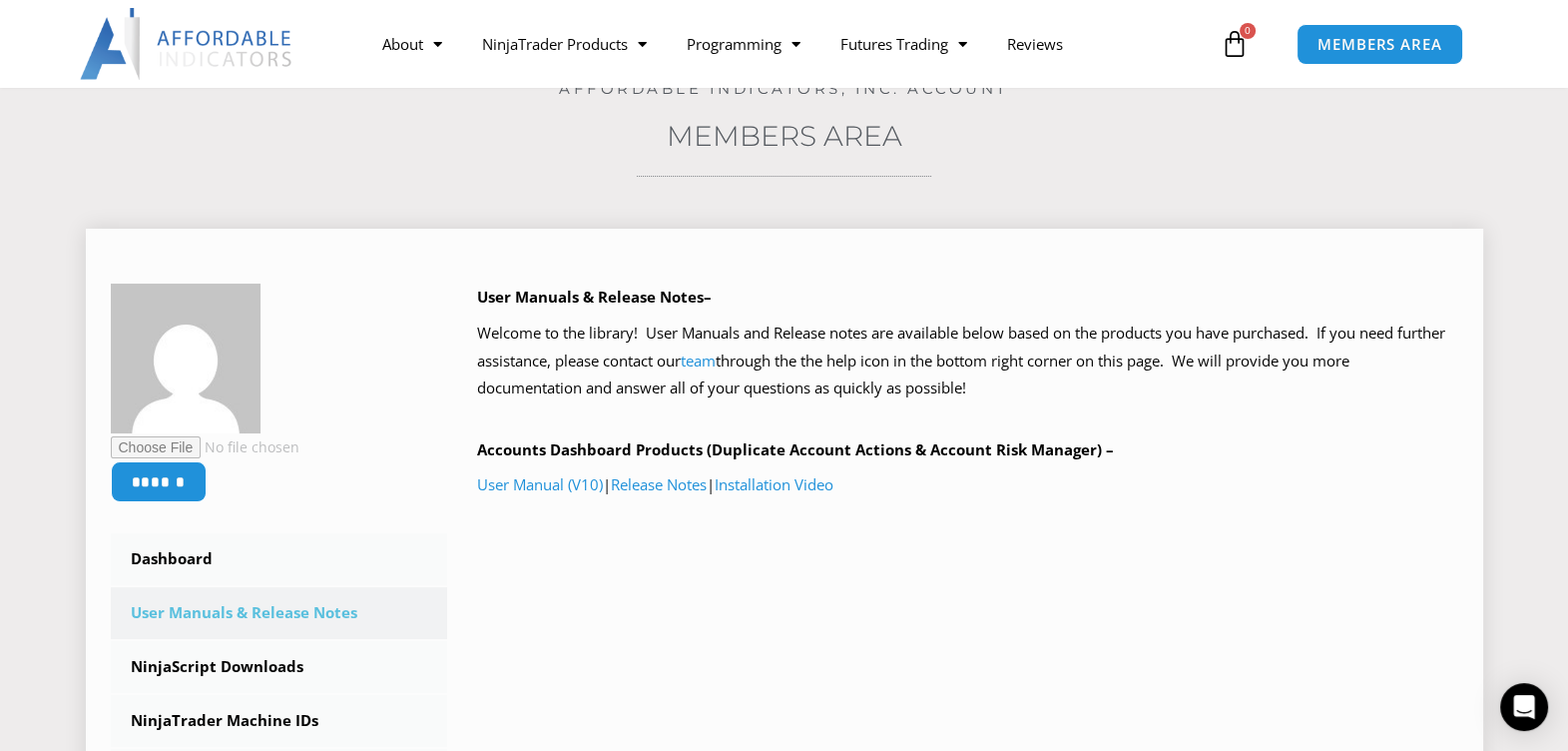 scroll, scrollTop: 375, scrollLeft: 0, axis: vertical 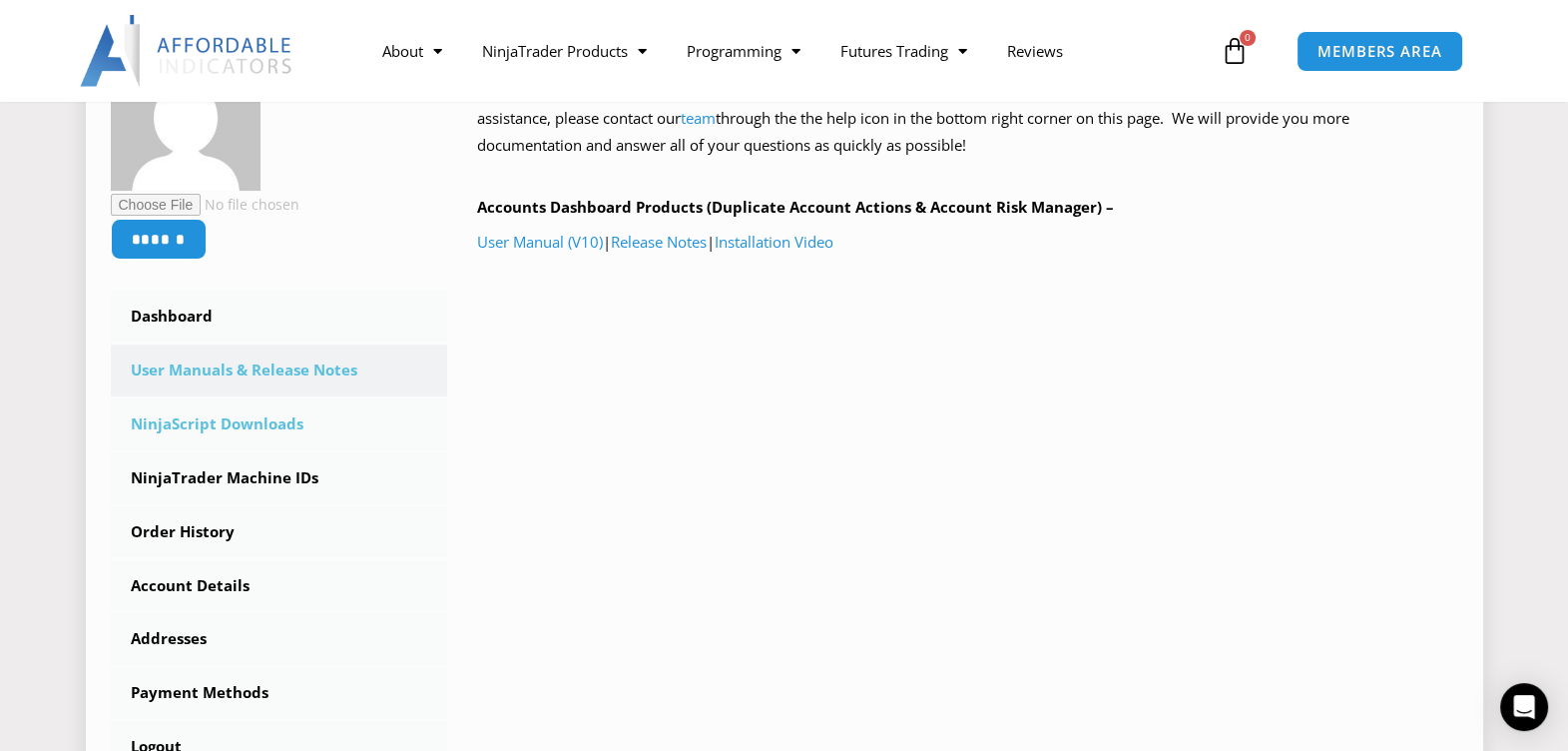 click on "NinjaScript Downloads" at bounding box center (279, 424) 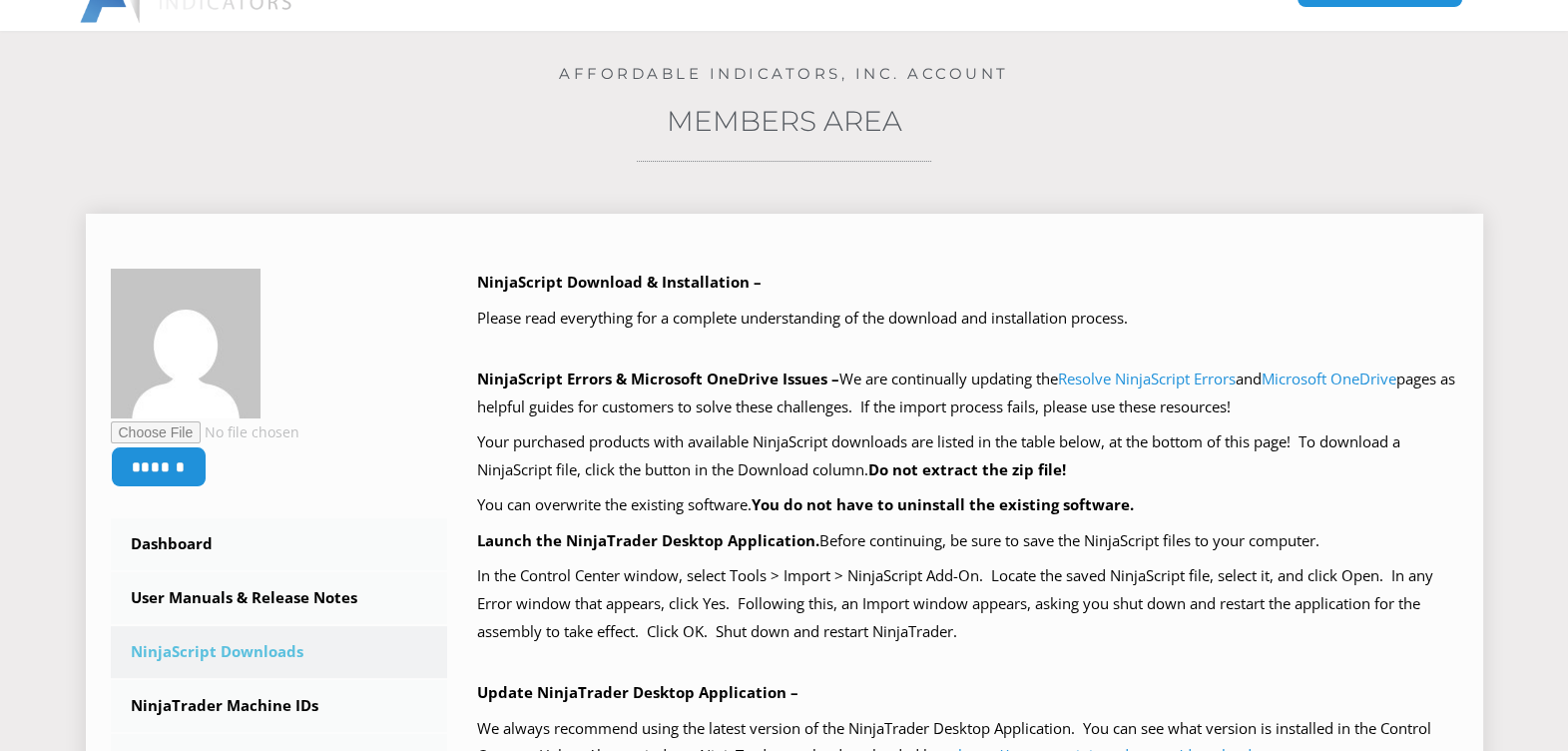 scroll, scrollTop: 249, scrollLeft: 0, axis: vertical 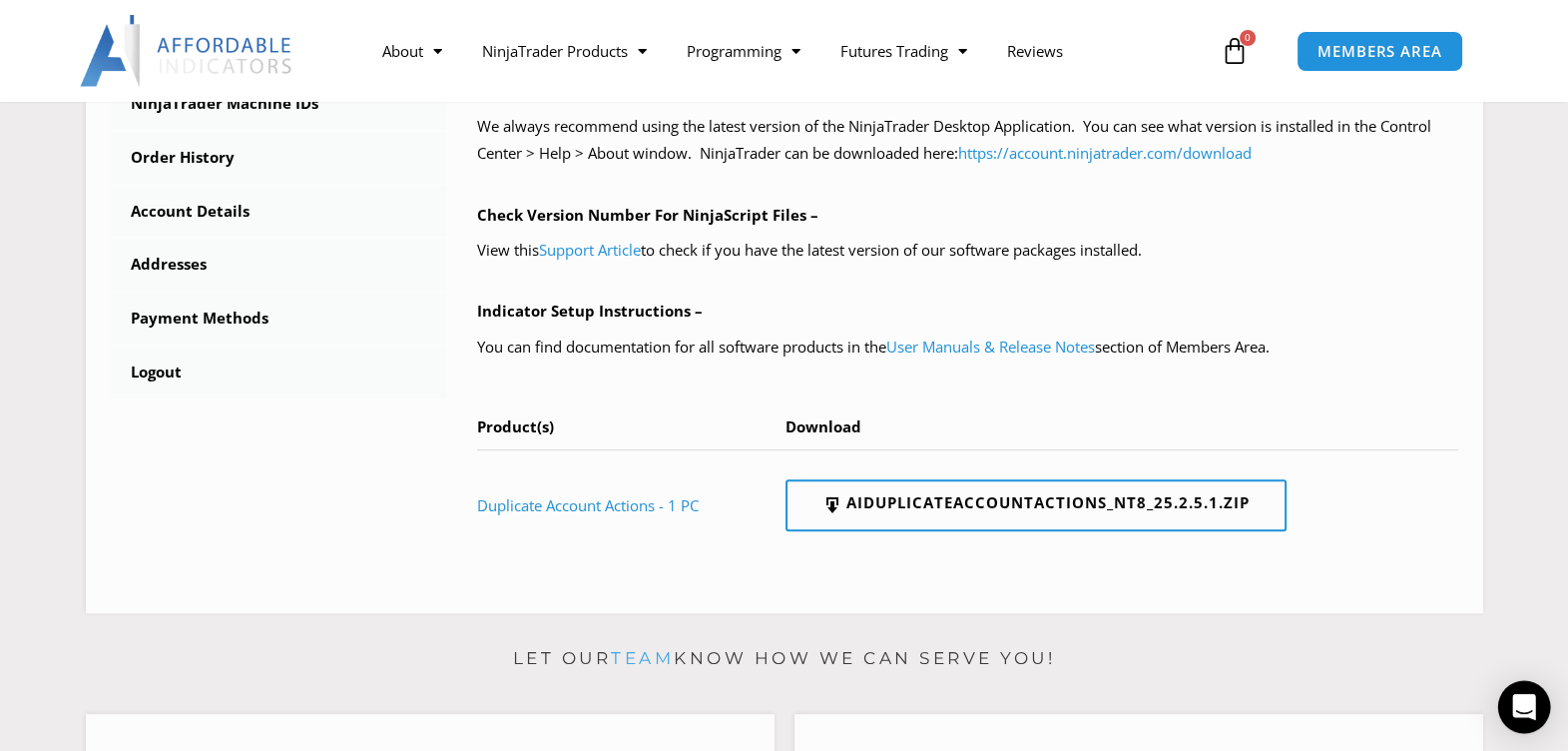click 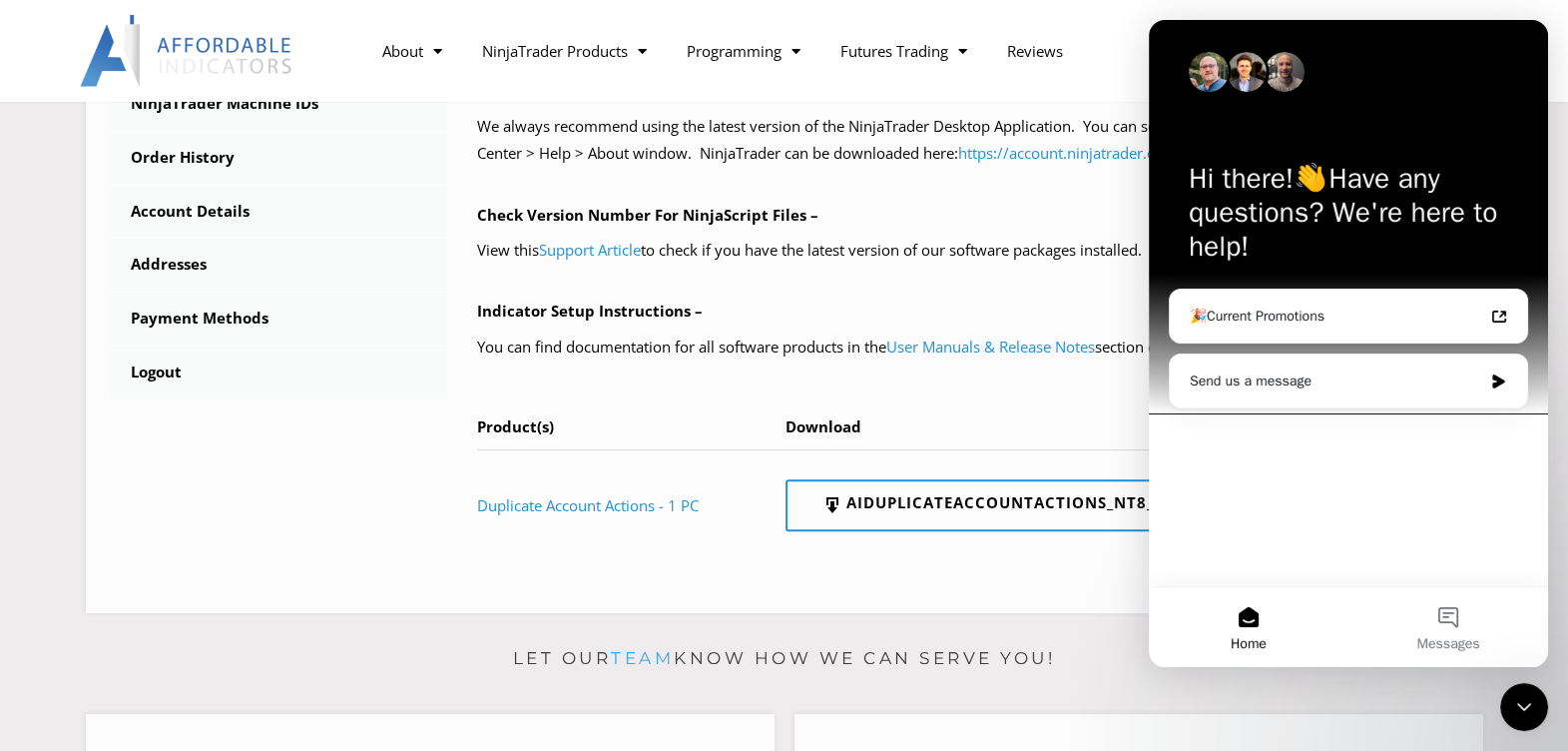 scroll, scrollTop: 0, scrollLeft: 0, axis: both 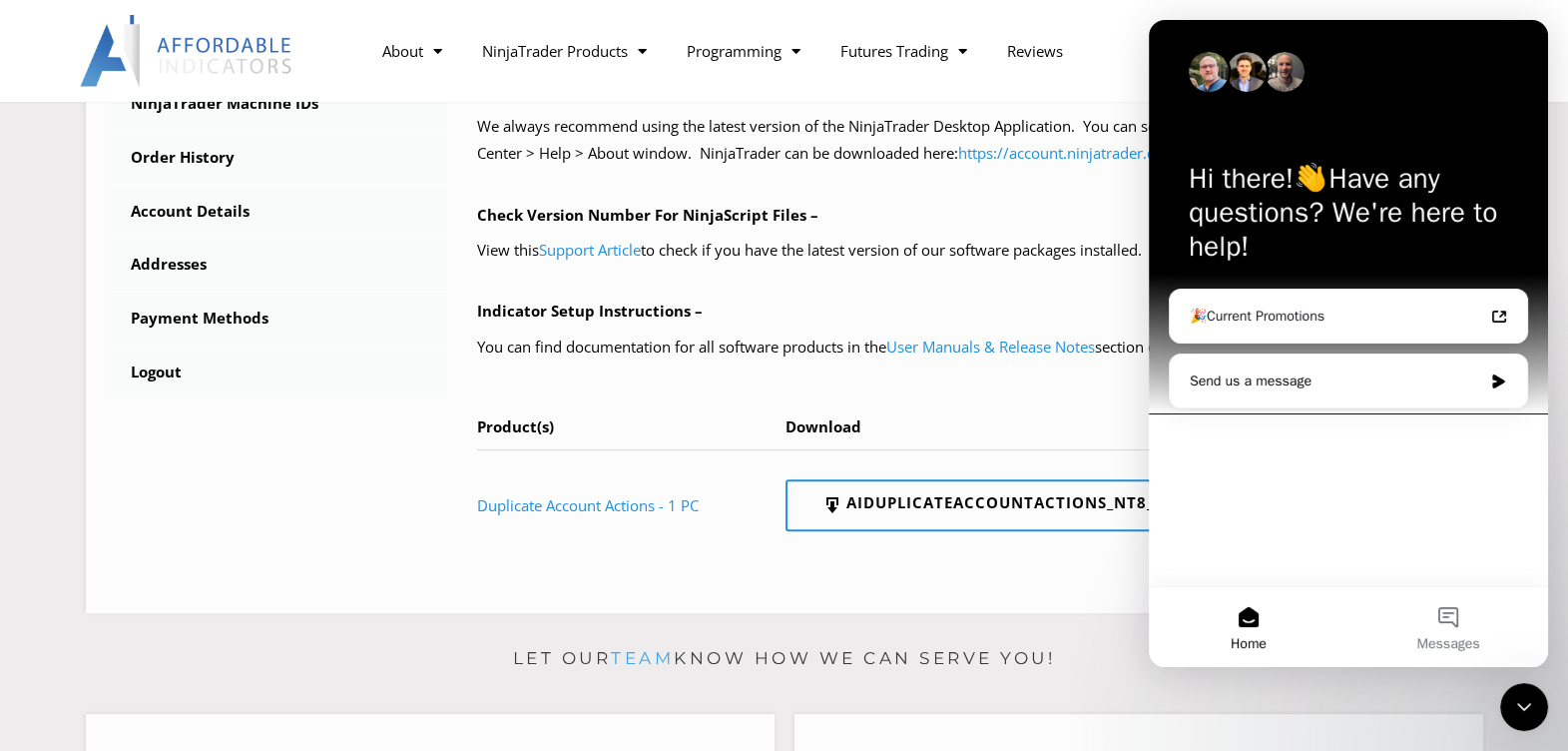 click on "Send us a message" at bounding box center (1348, 380) 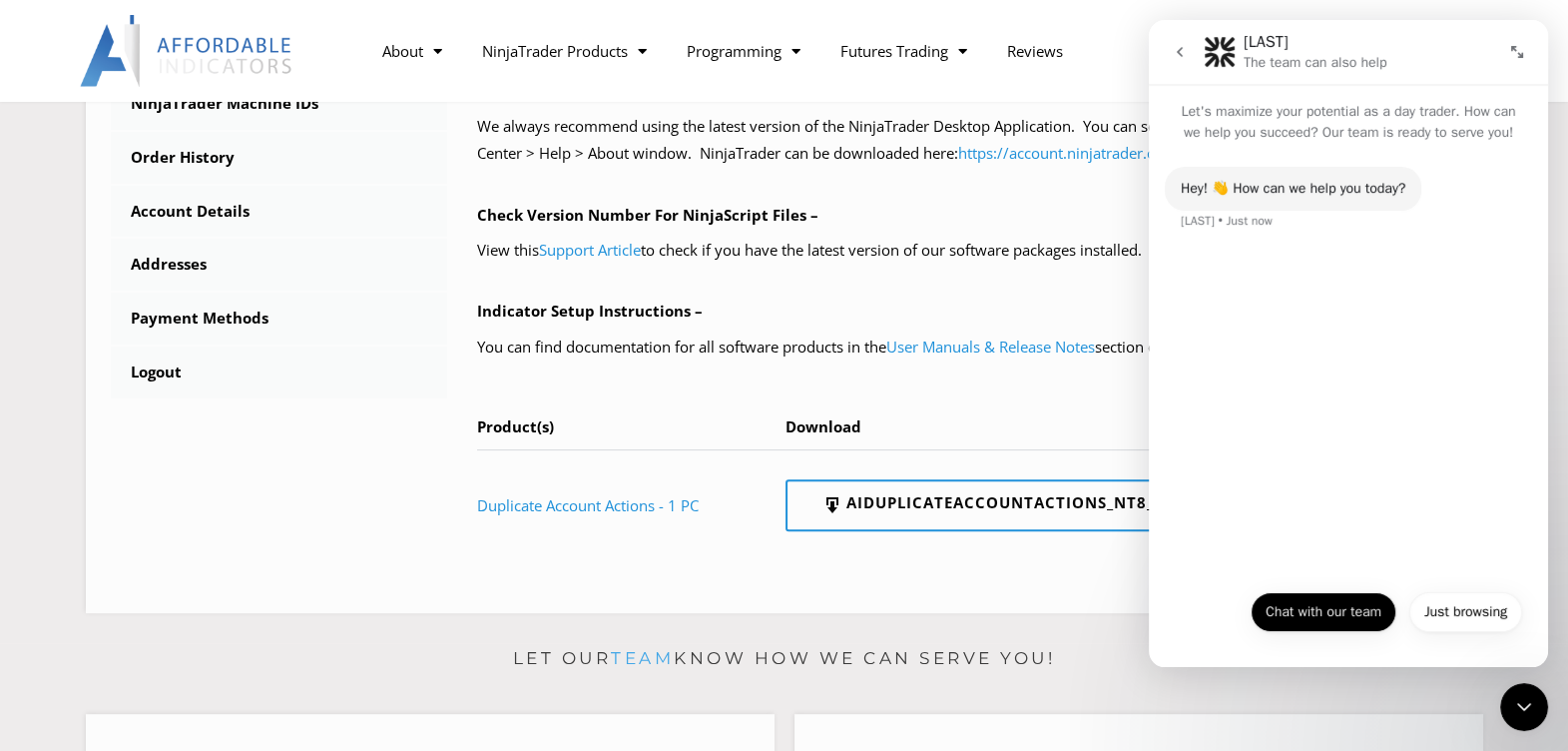 click on "Chat with our team" at bounding box center (1323, 612) 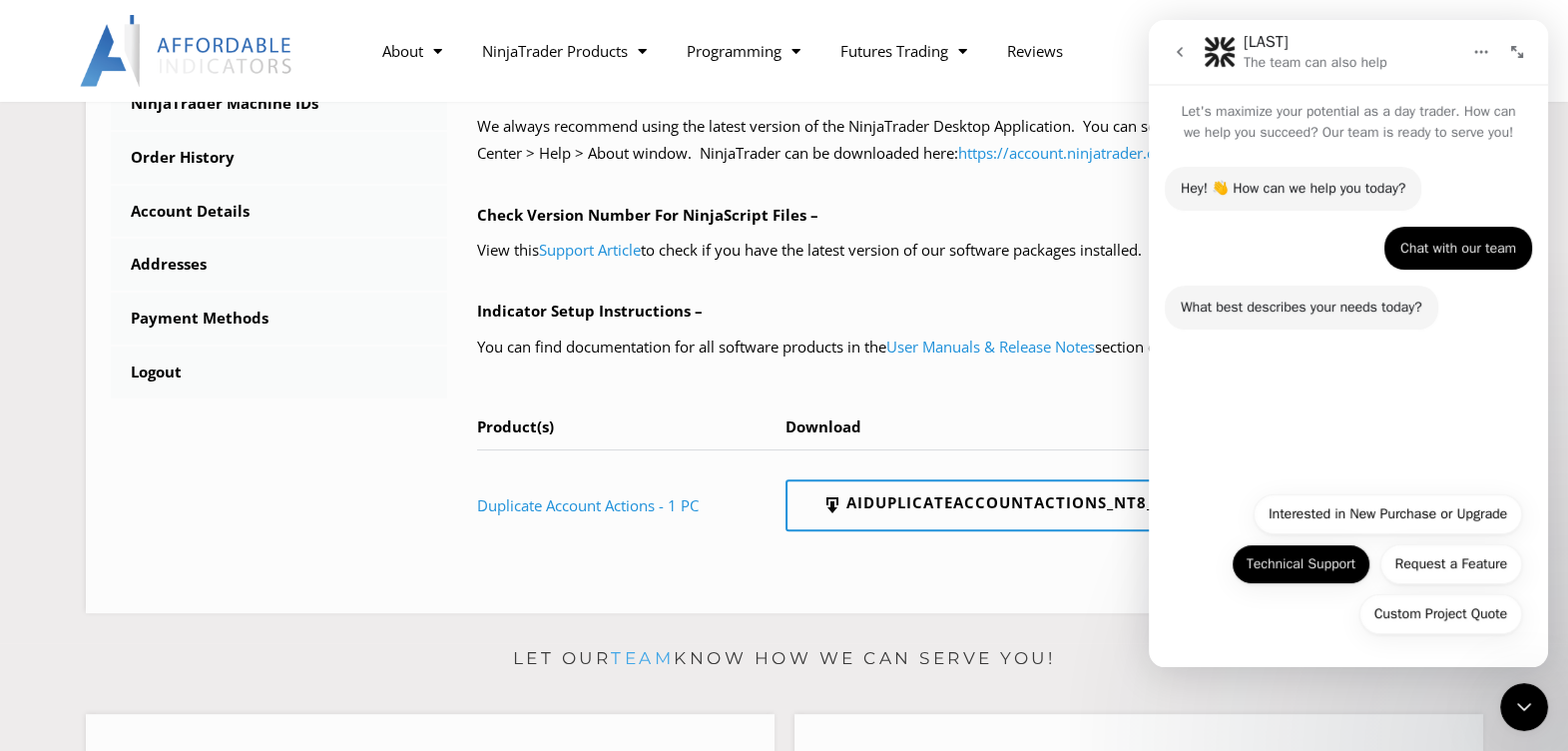 click on "Technical Support" at bounding box center [1301, 564] 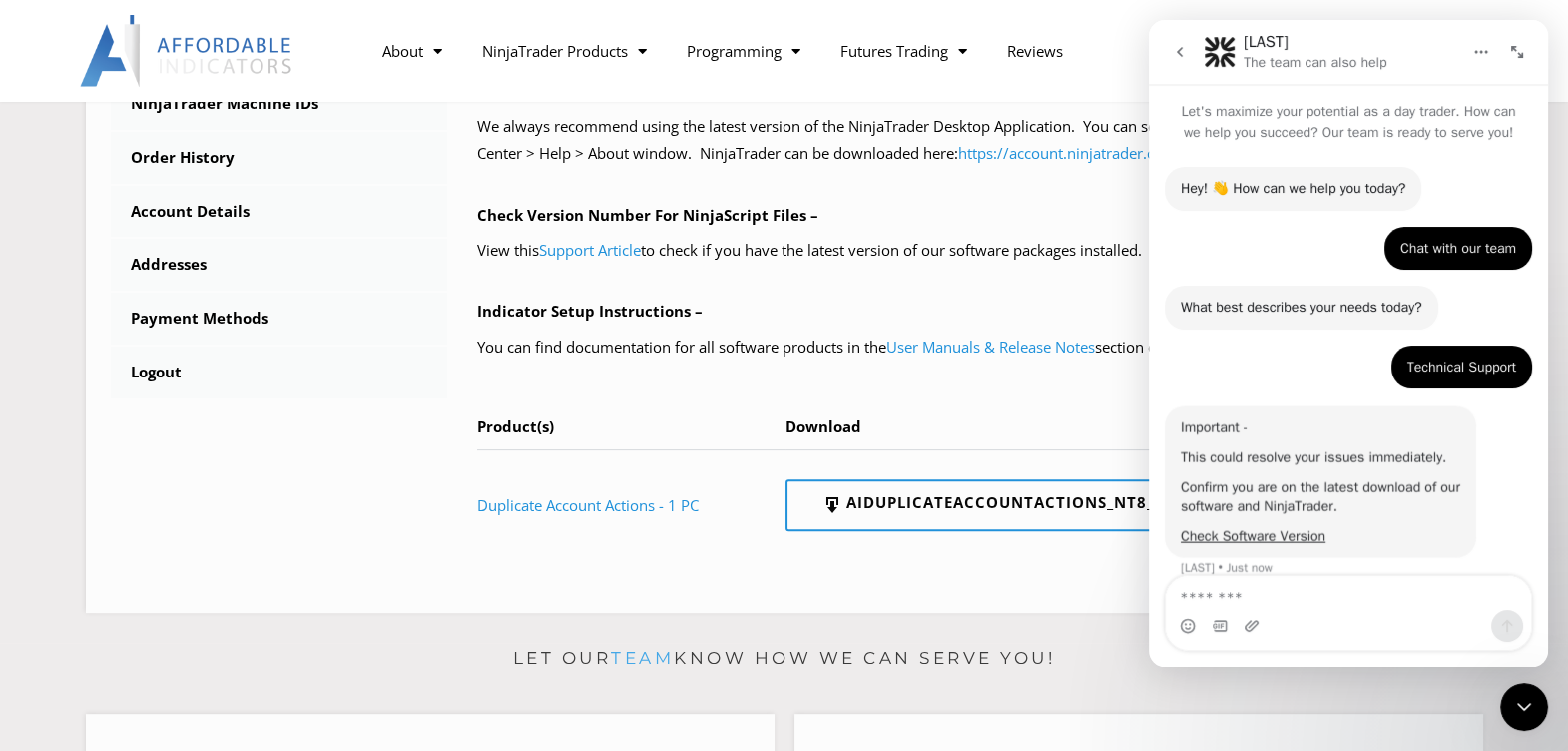scroll, scrollTop: 21, scrollLeft: 0, axis: vertical 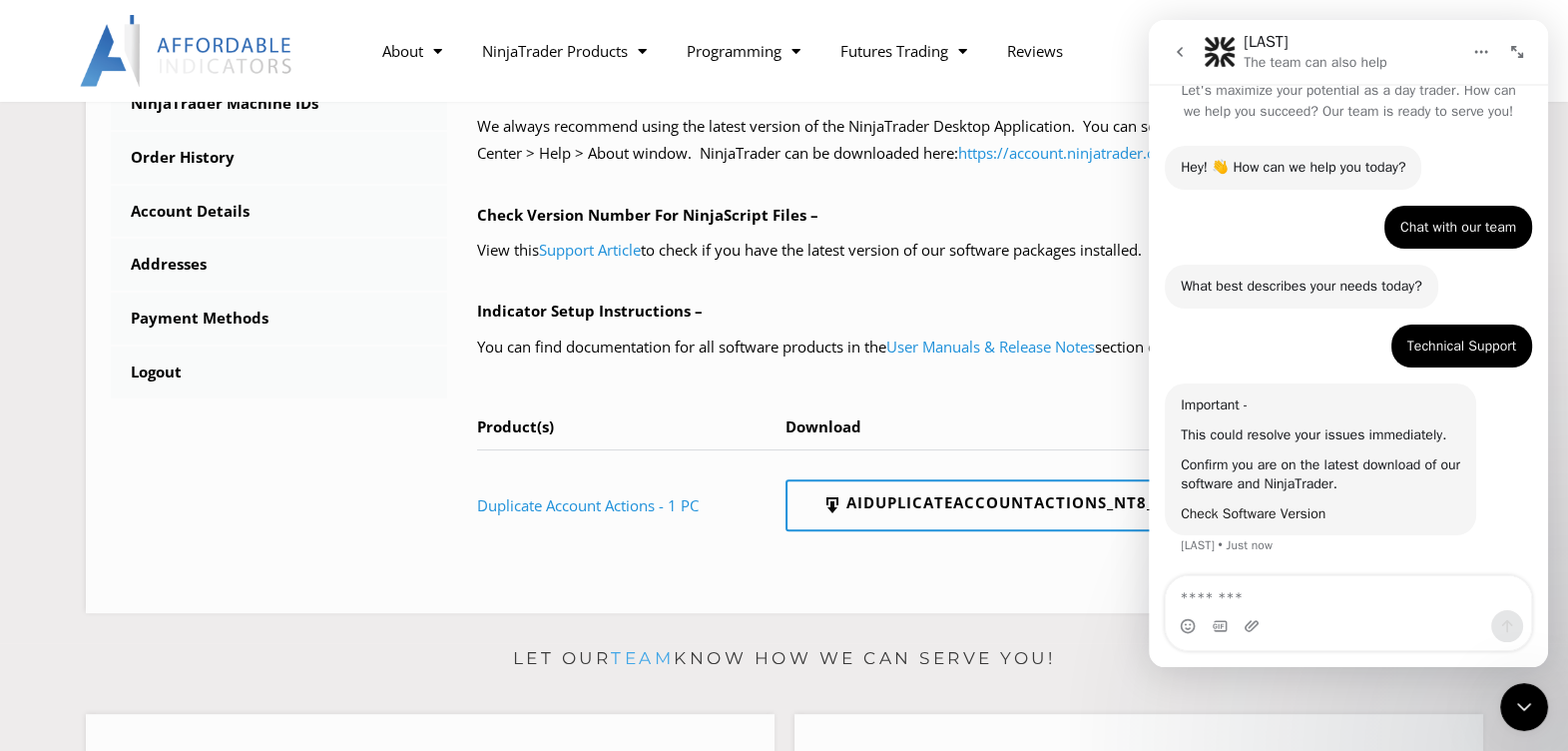 click on "Check Software Version" at bounding box center (1253, 513) 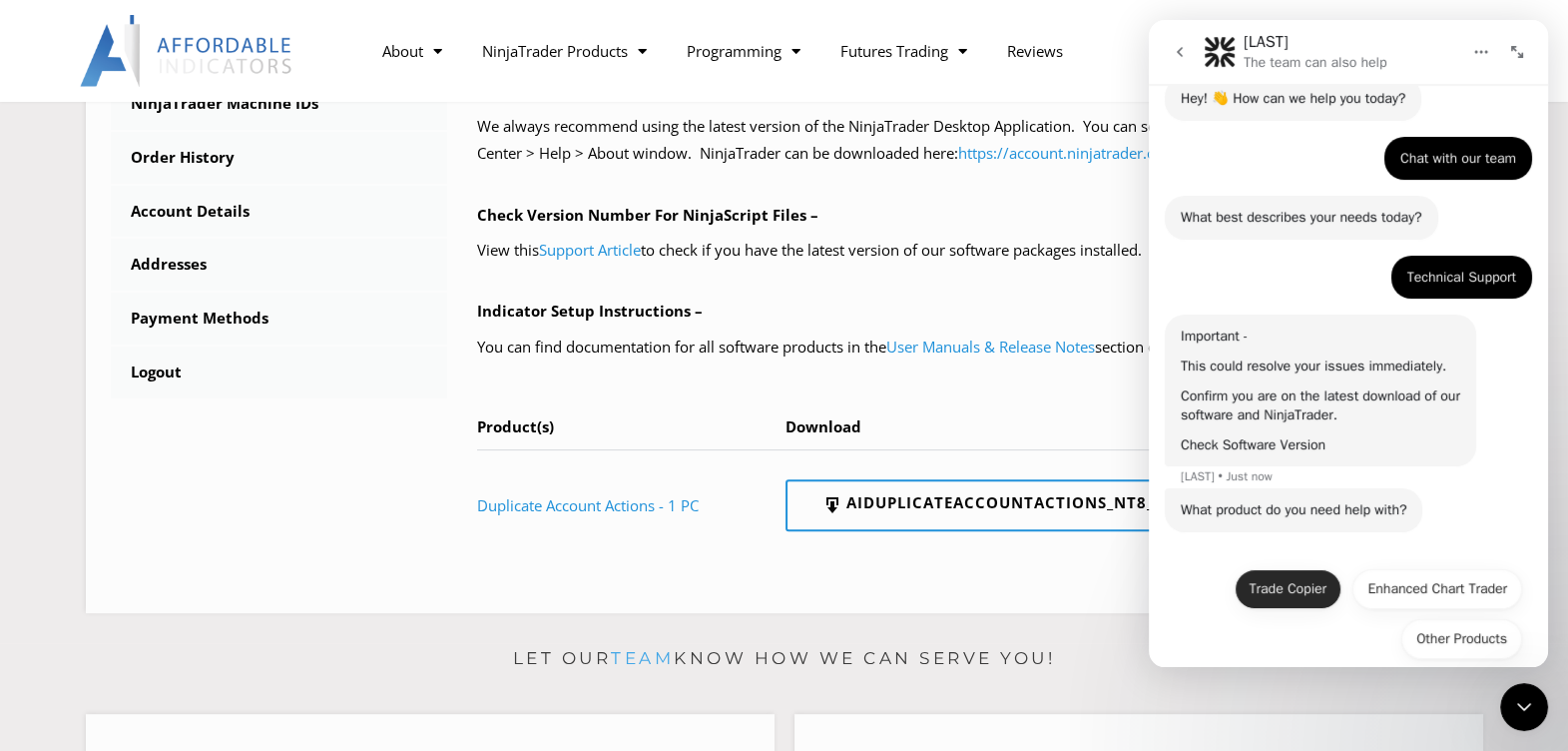 scroll, scrollTop: 114, scrollLeft: 0, axis: vertical 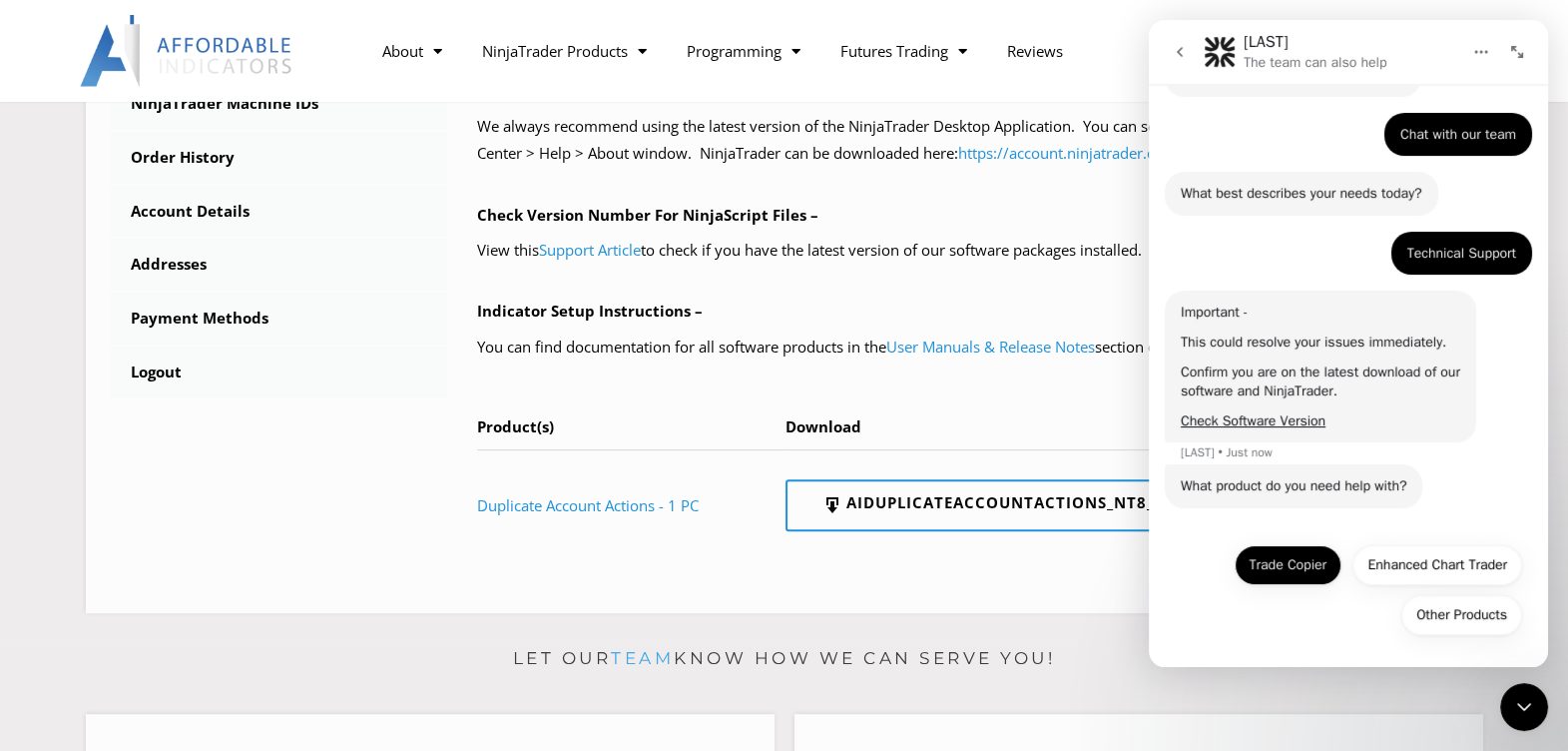 click on "Trade Copier" at bounding box center (1288, 565) 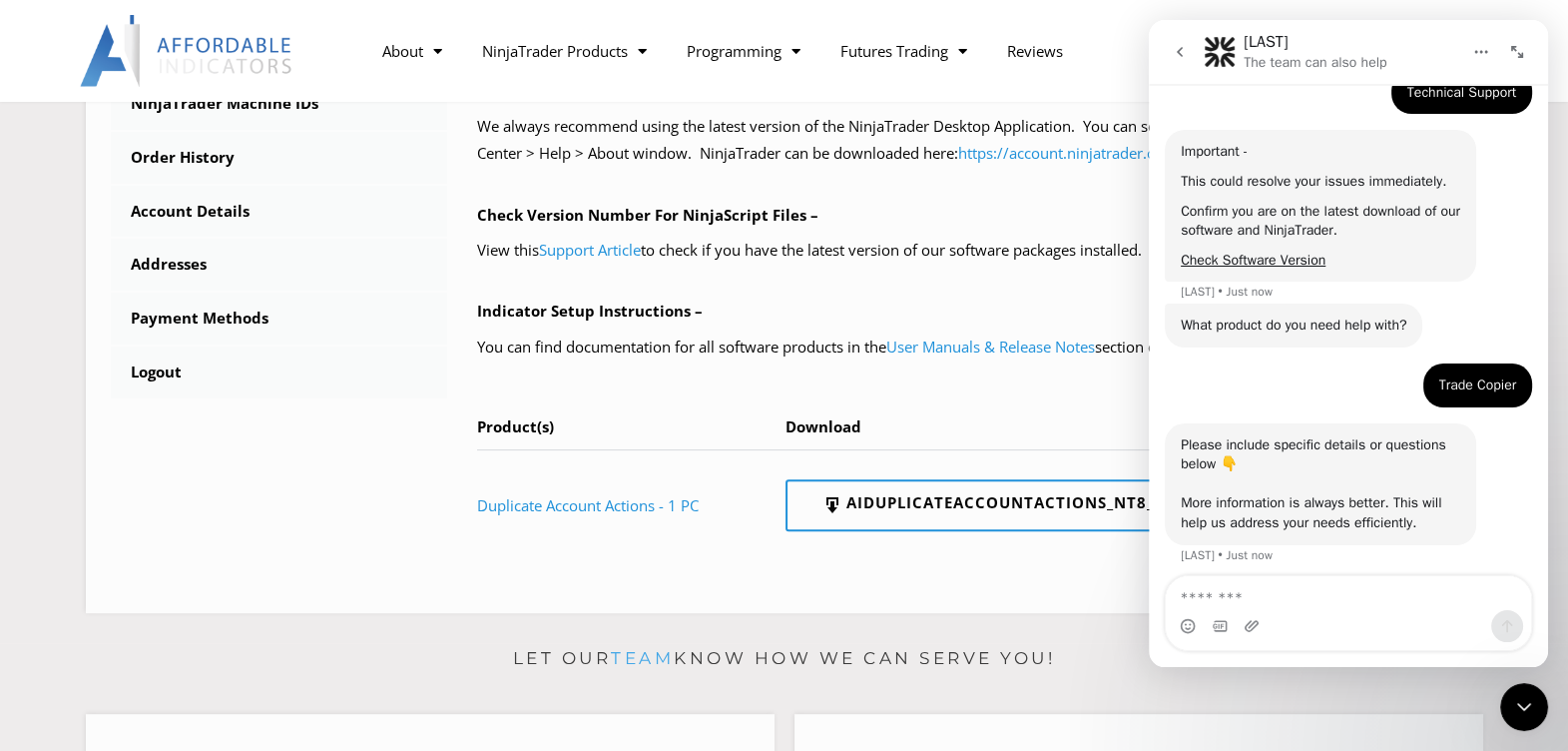 scroll, scrollTop: 284, scrollLeft: 0, axis: vertical 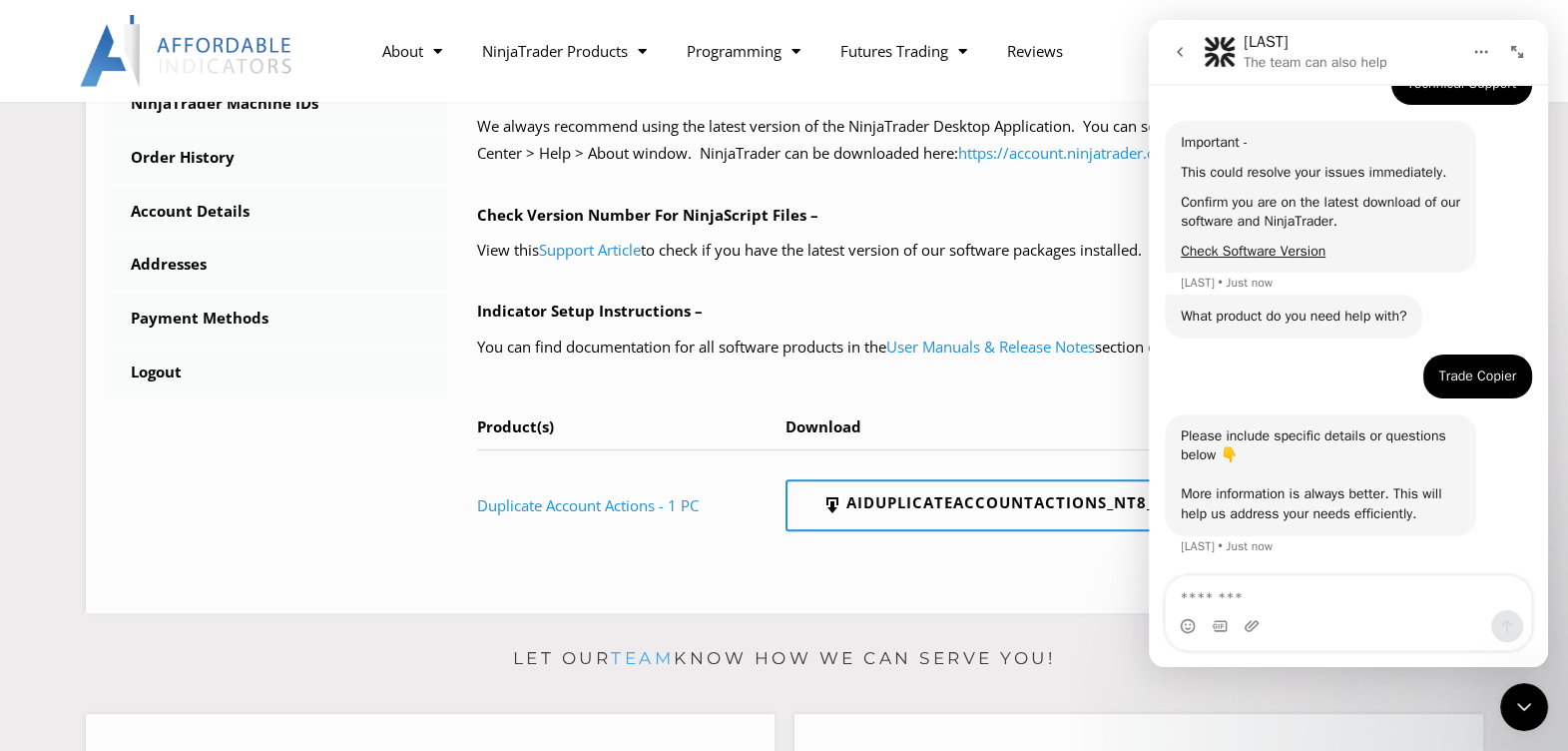 click at bounding box center (1348, 593) 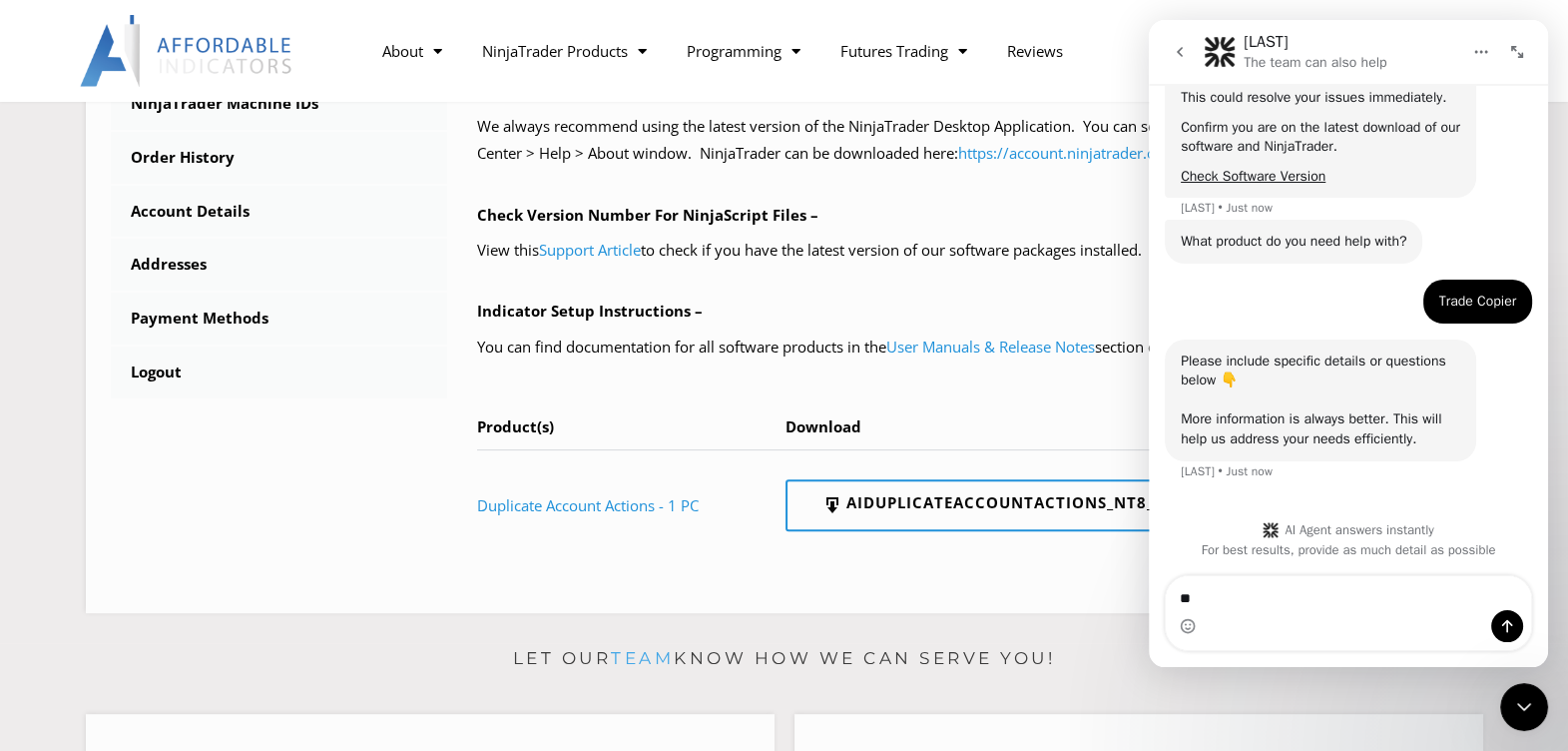 type on "*" 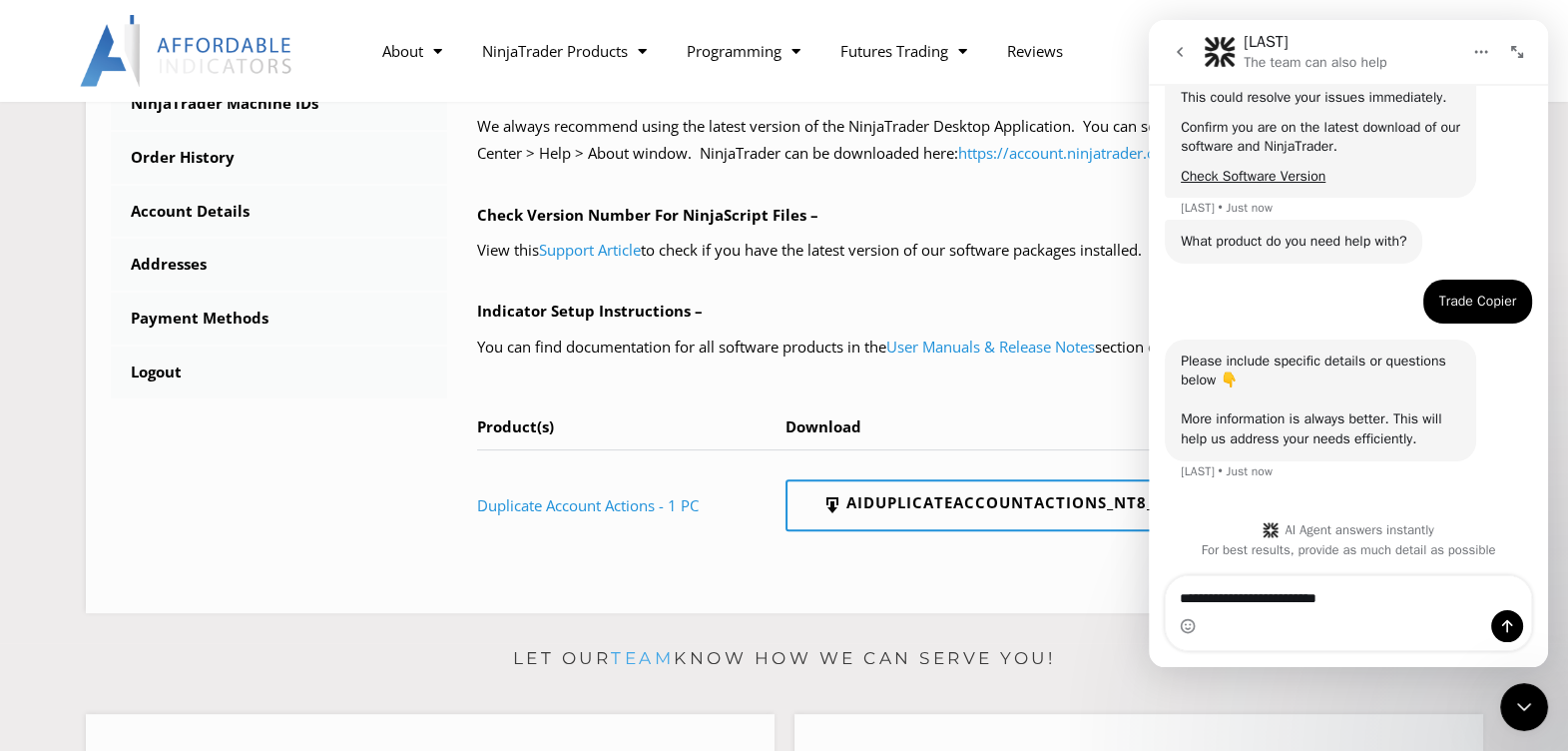 type on "**********" 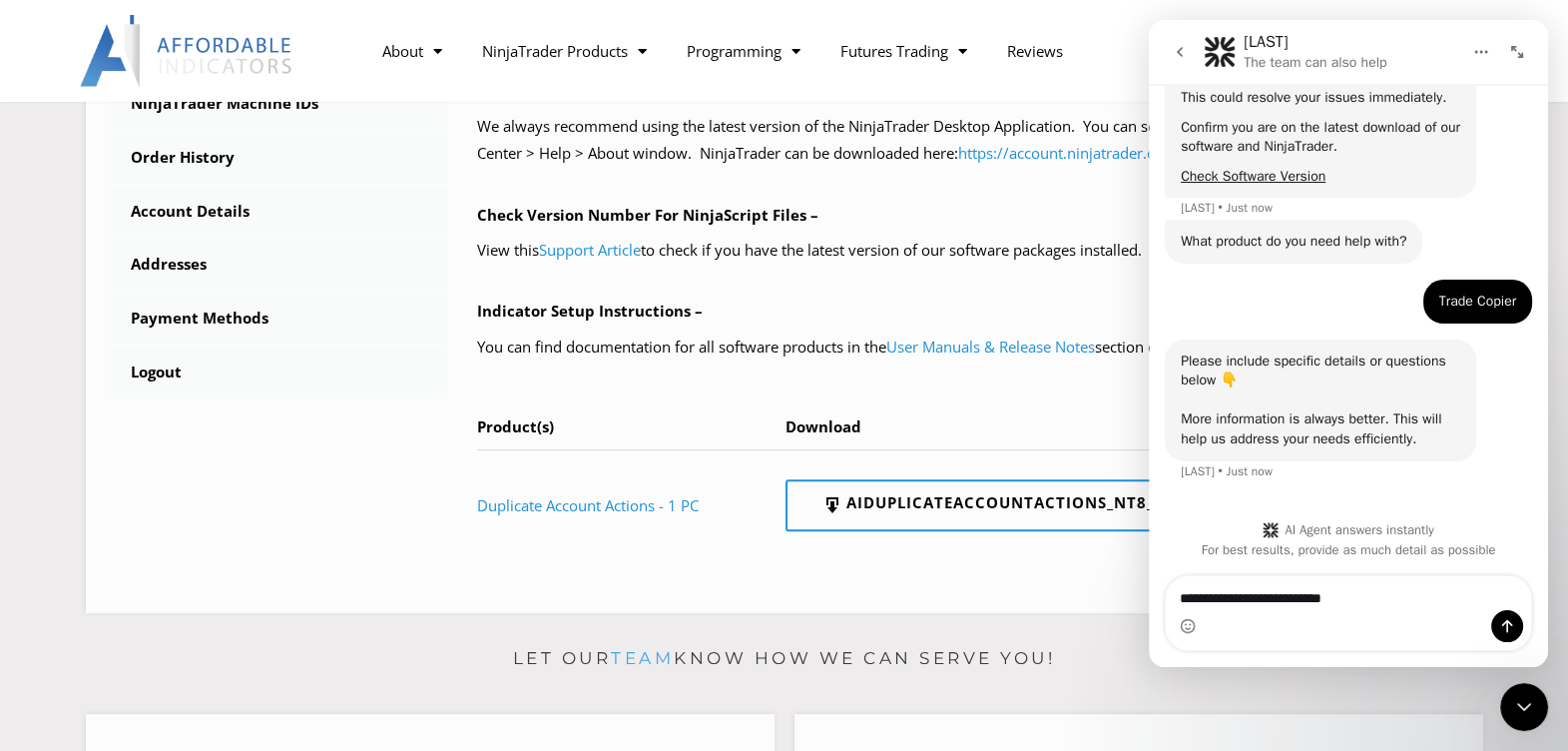 type 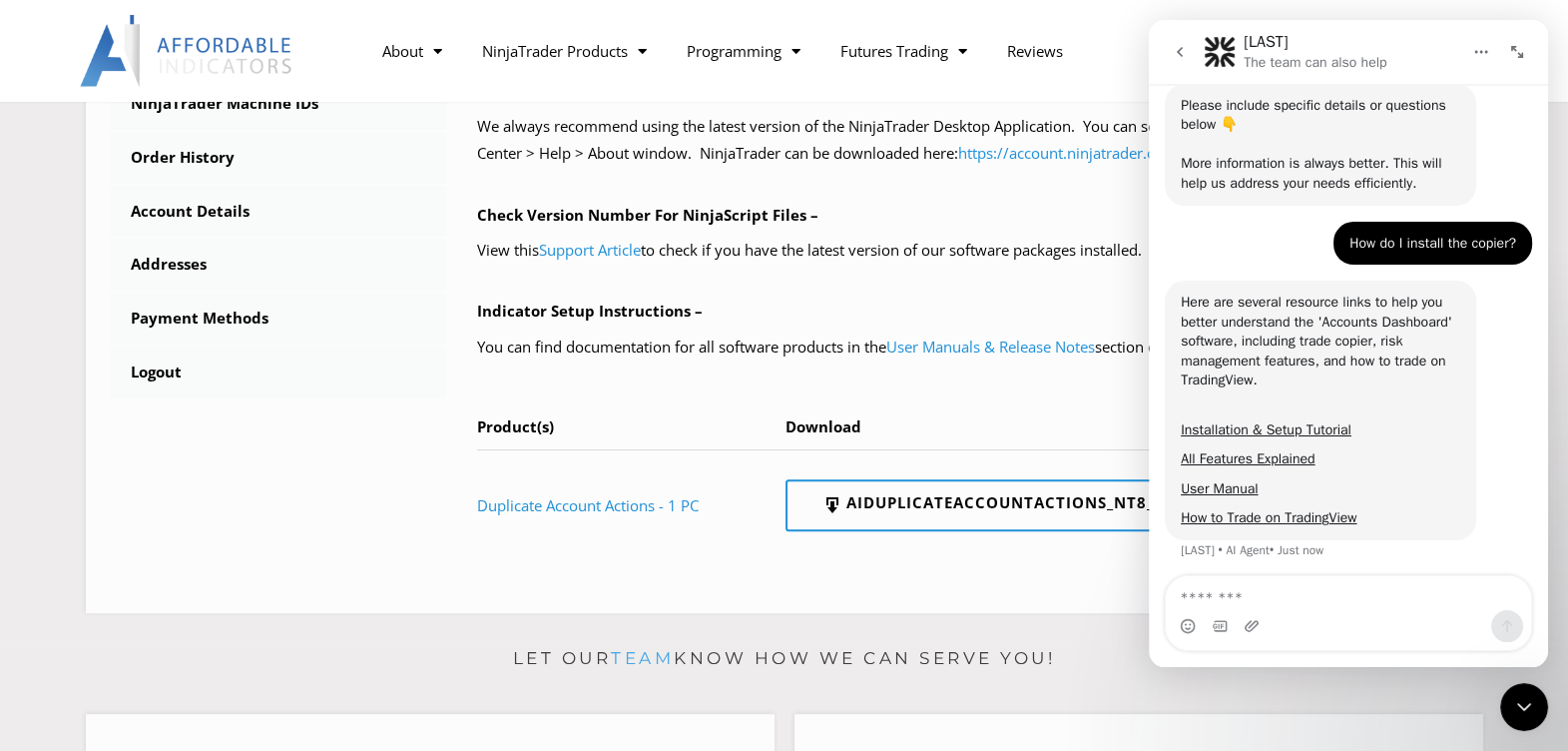 scroll, scrollTop: 619, scrollLeft: 0, axis: vertical 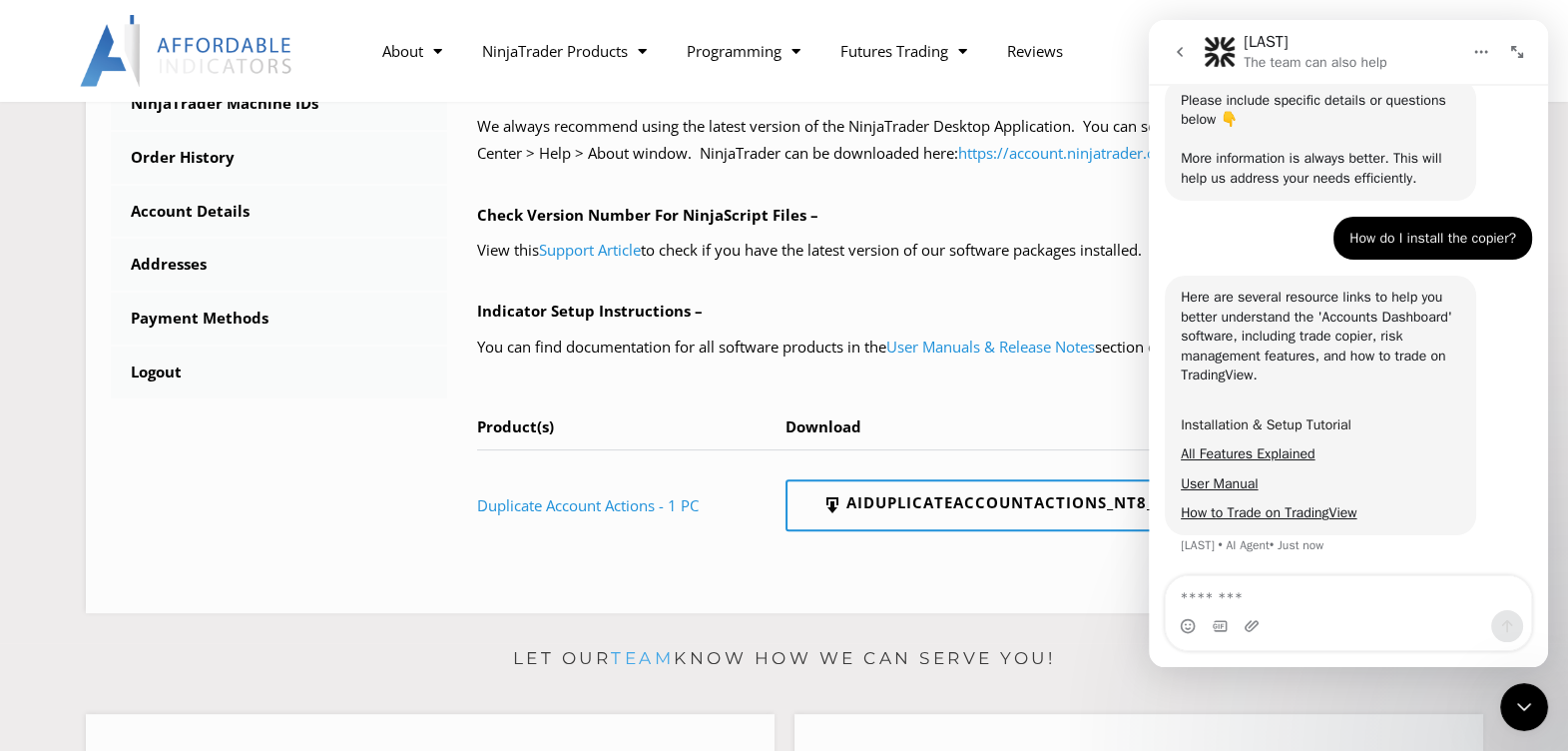click on "Installation & Setup Tutorial" at bounding box center (1266, 424) 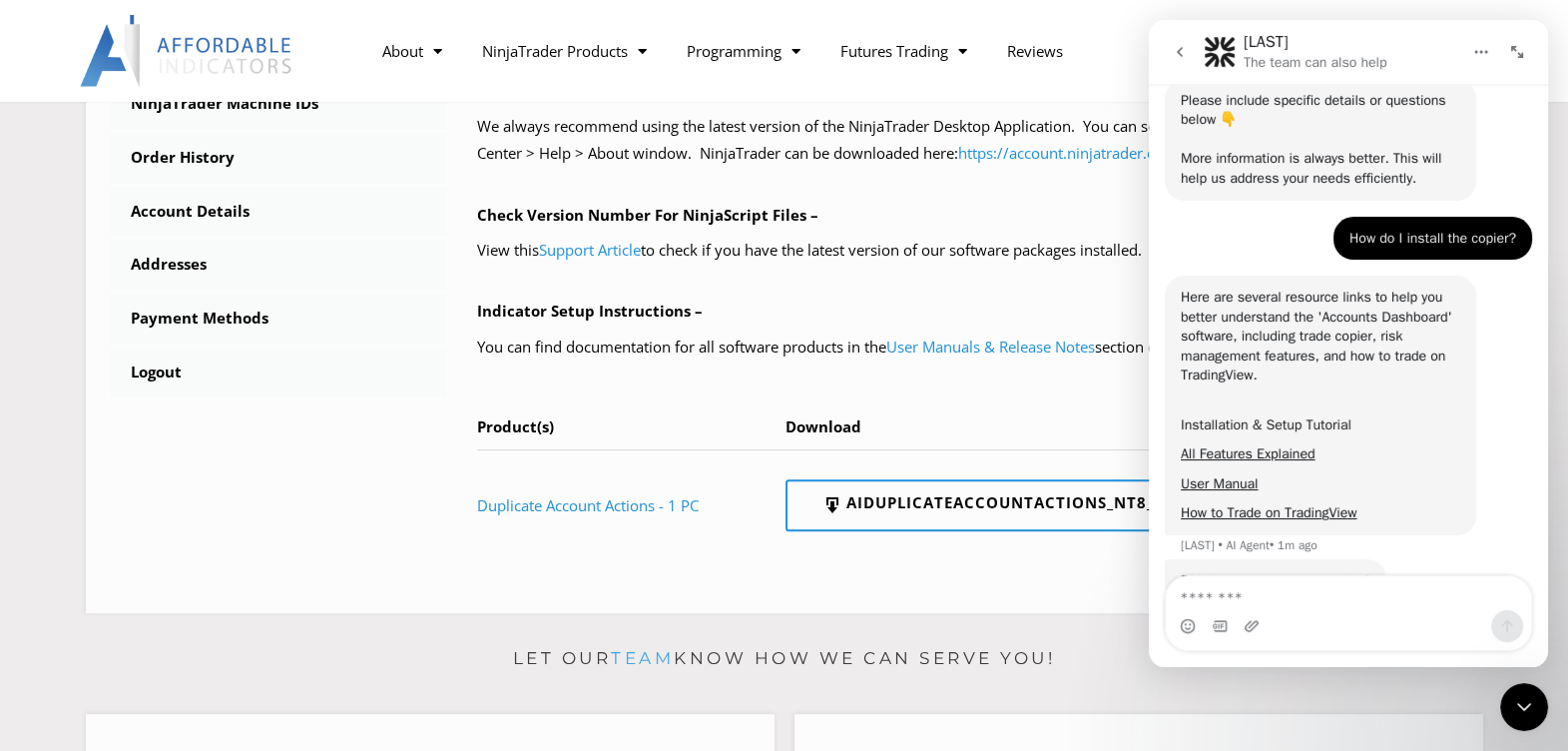 scroll, scrollTop: 684, scrollLeft: 0, axis: vertical 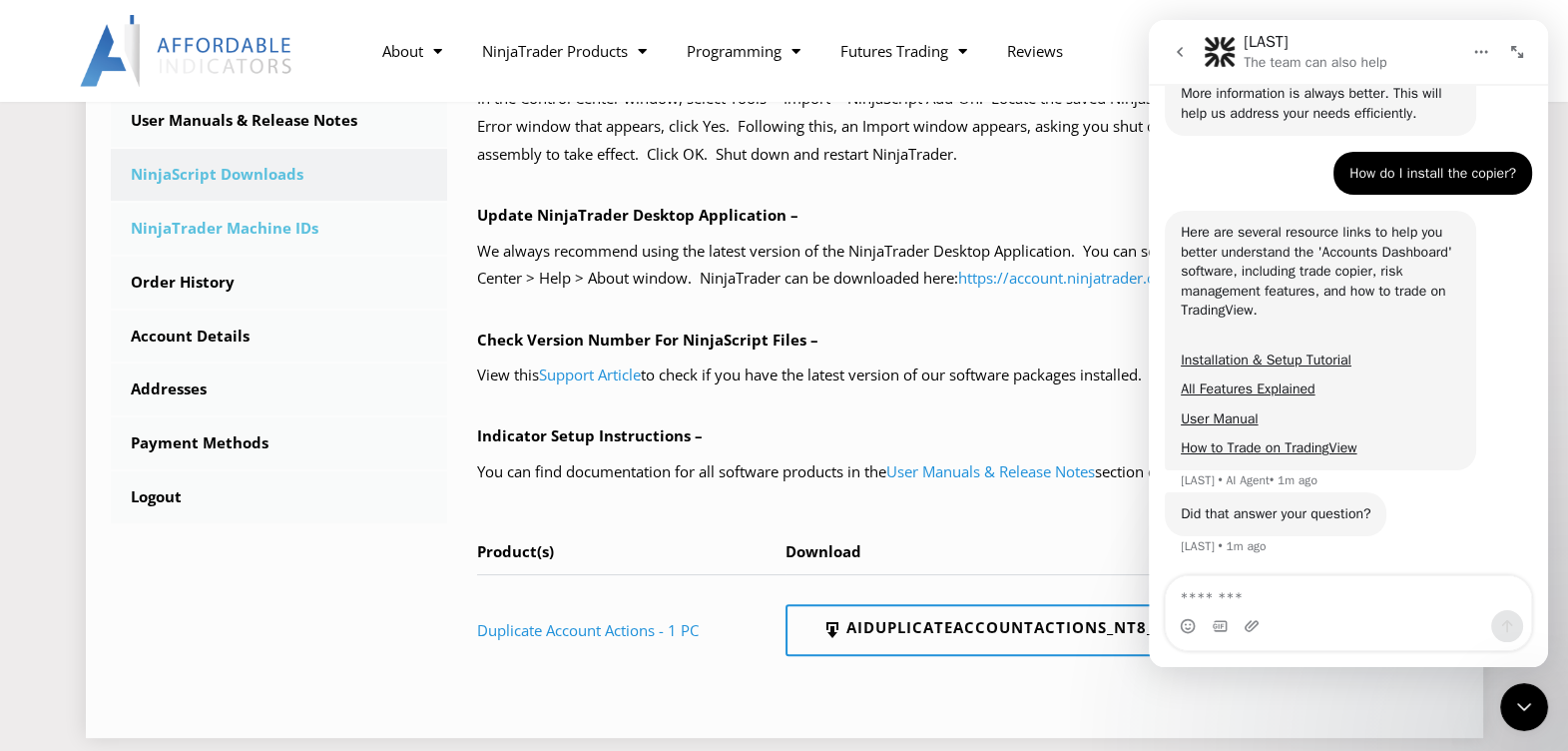 click on "NinjaTrader Machine IDs" at bounding box center [279, 229] 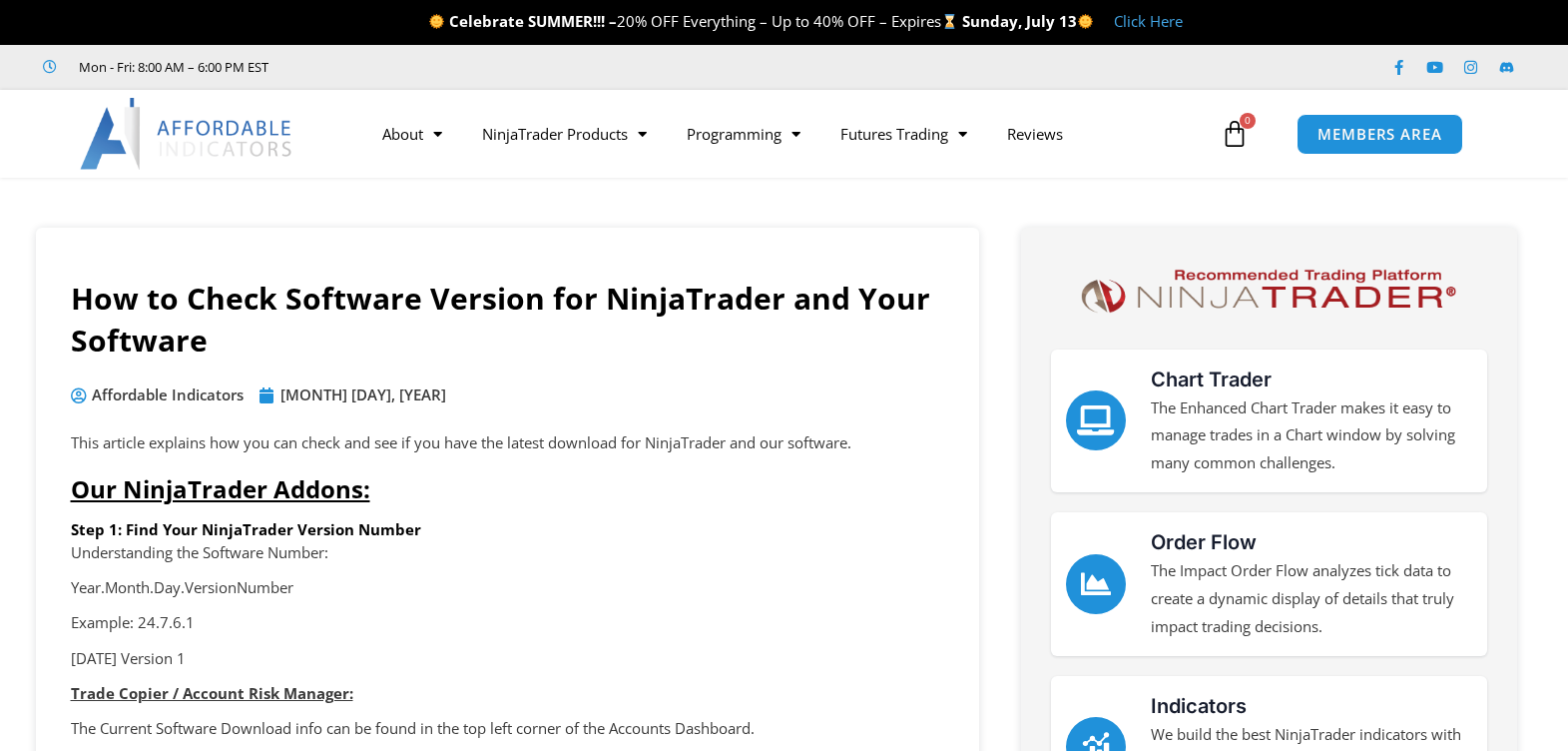 scroll, scrollTop: 0, scrollLeft: 0, axis: both 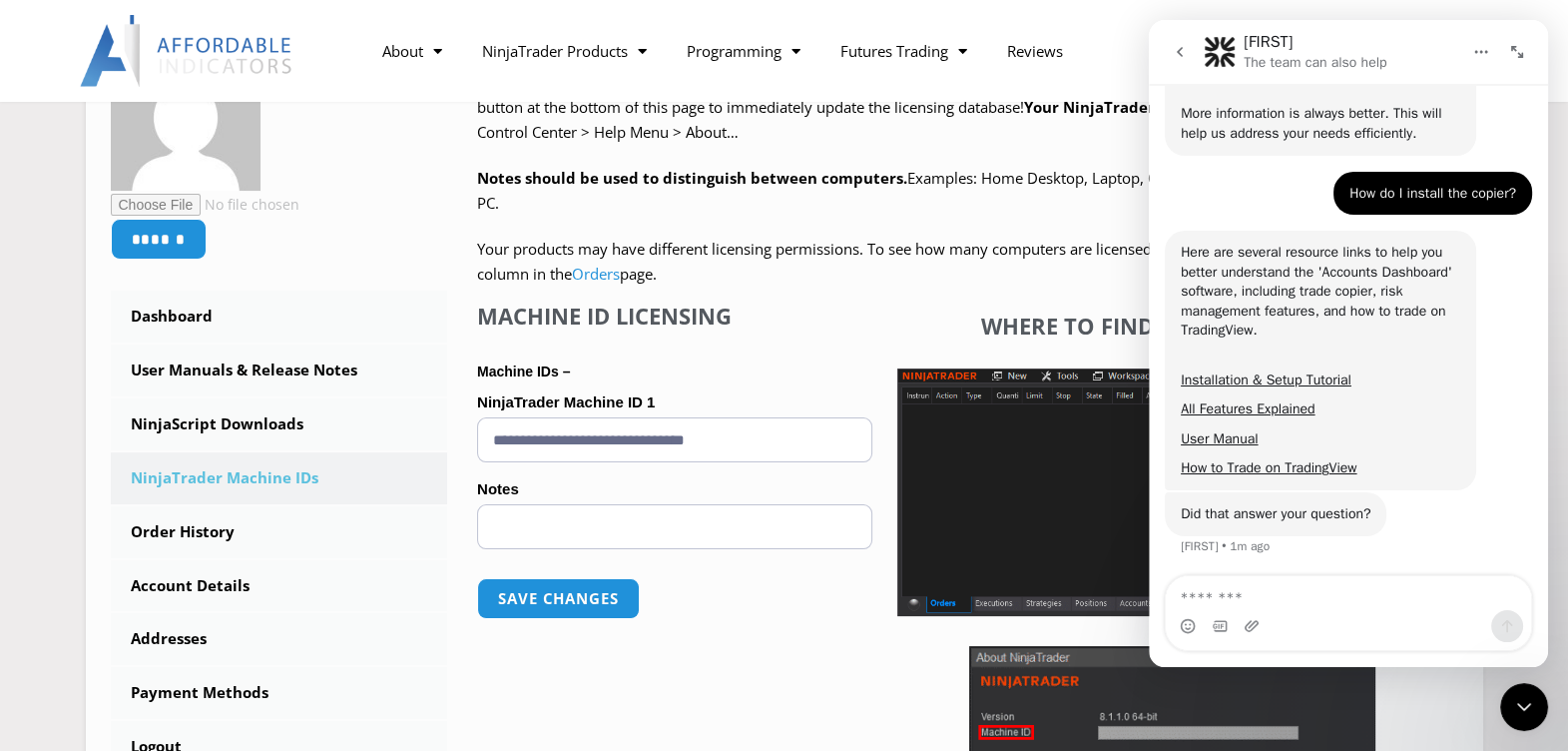 click 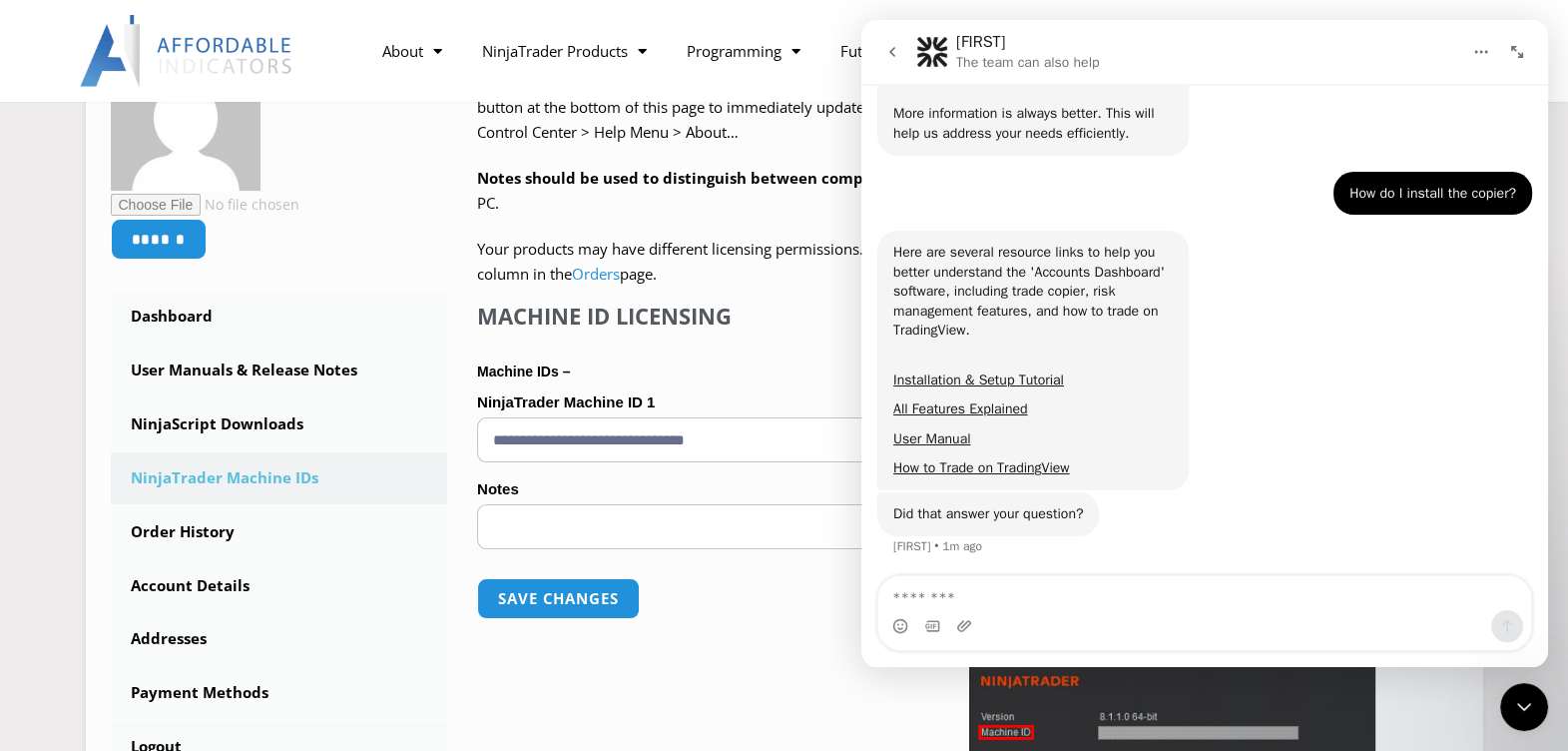 scroll, scrollTop: 546, scrollLeft: 0, axis: vertical 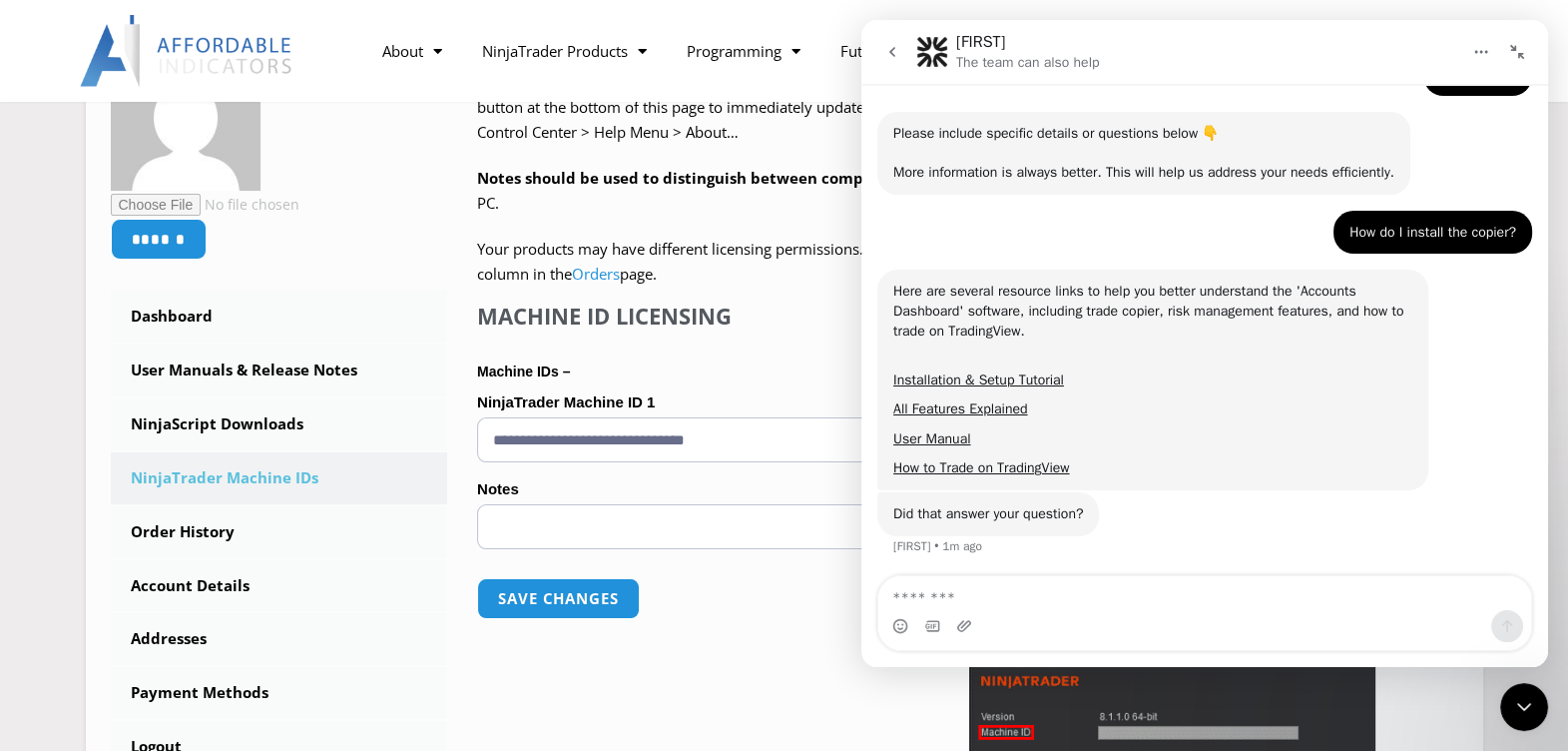 click 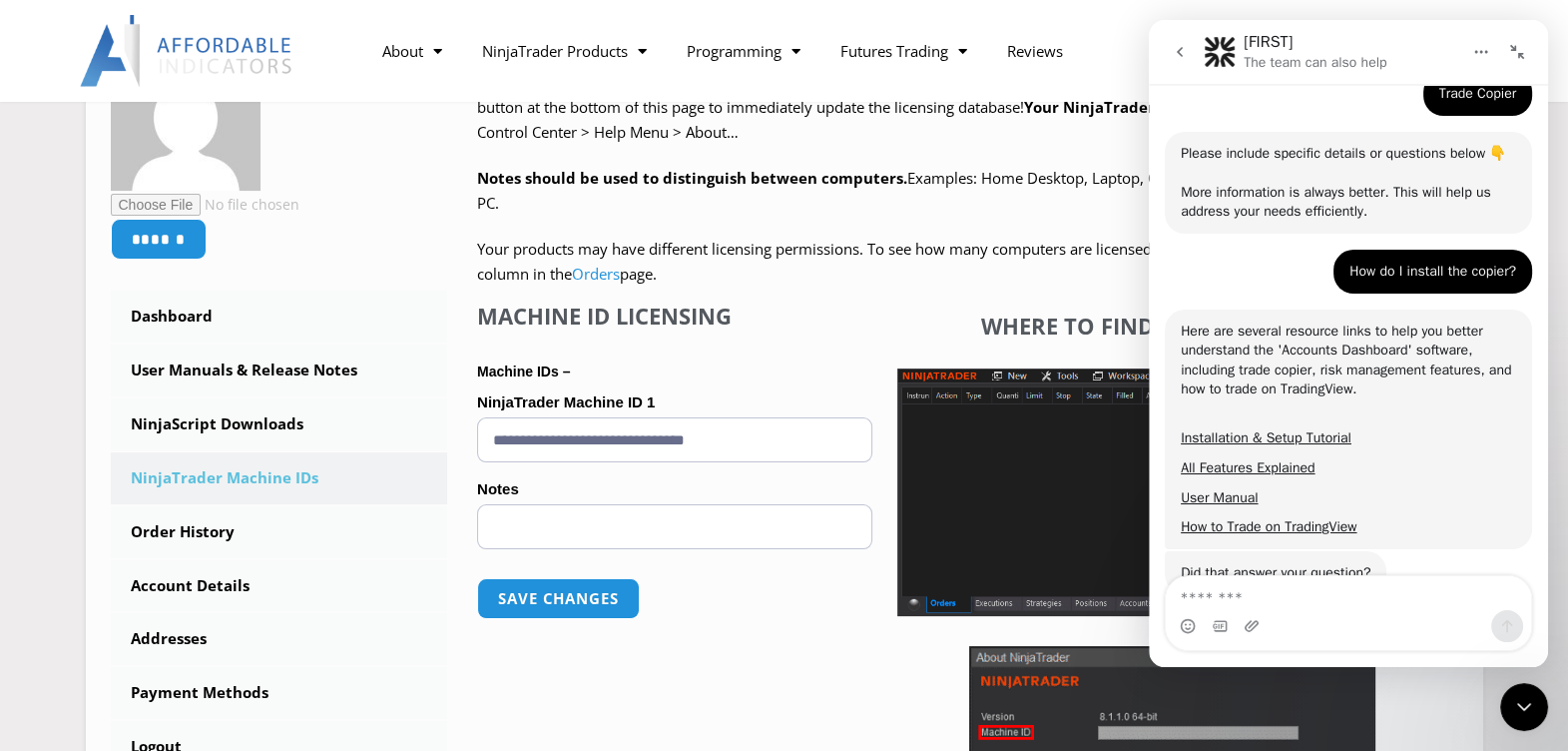 scroll, scrollTop: 644, scrollLeft: 0, axis: vertical 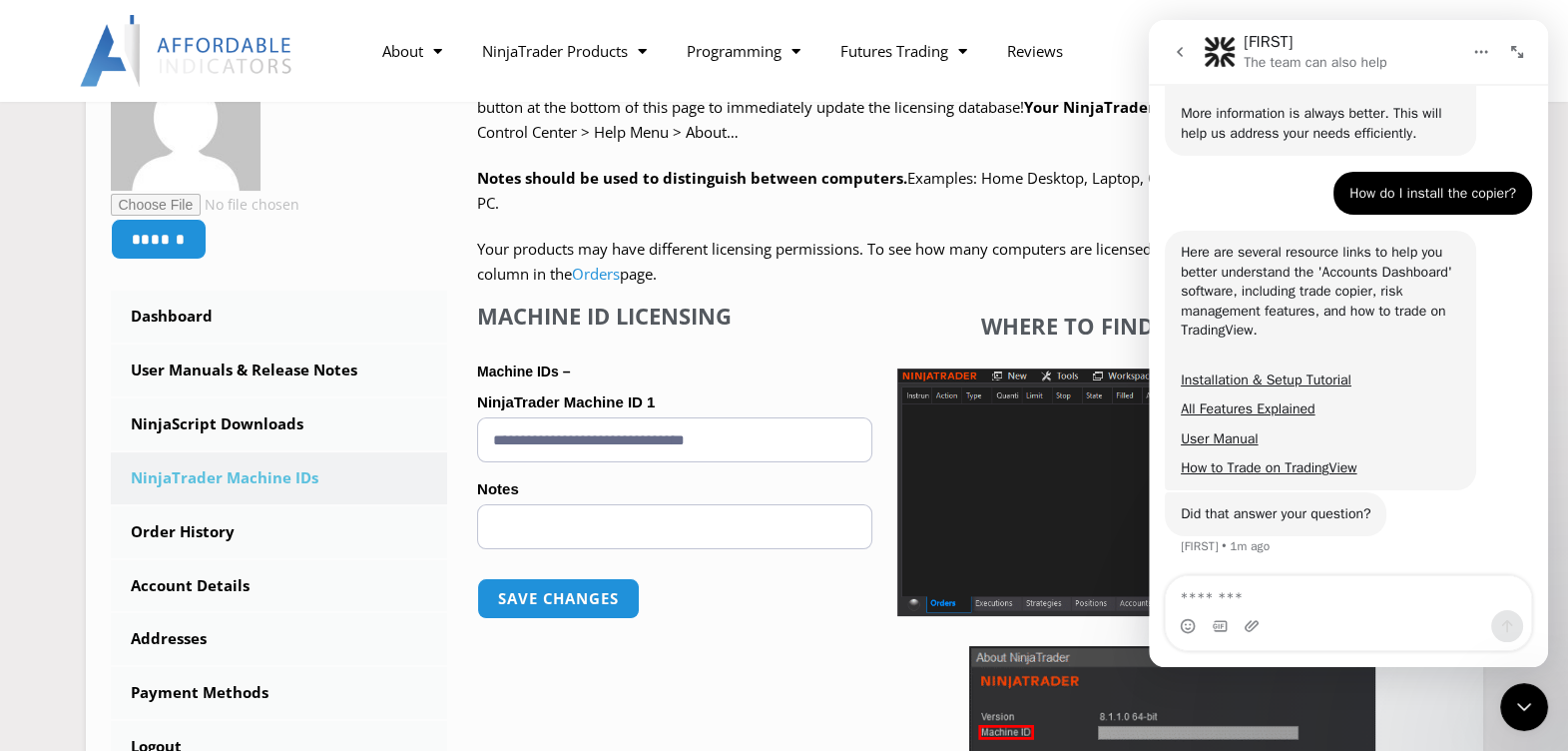 click 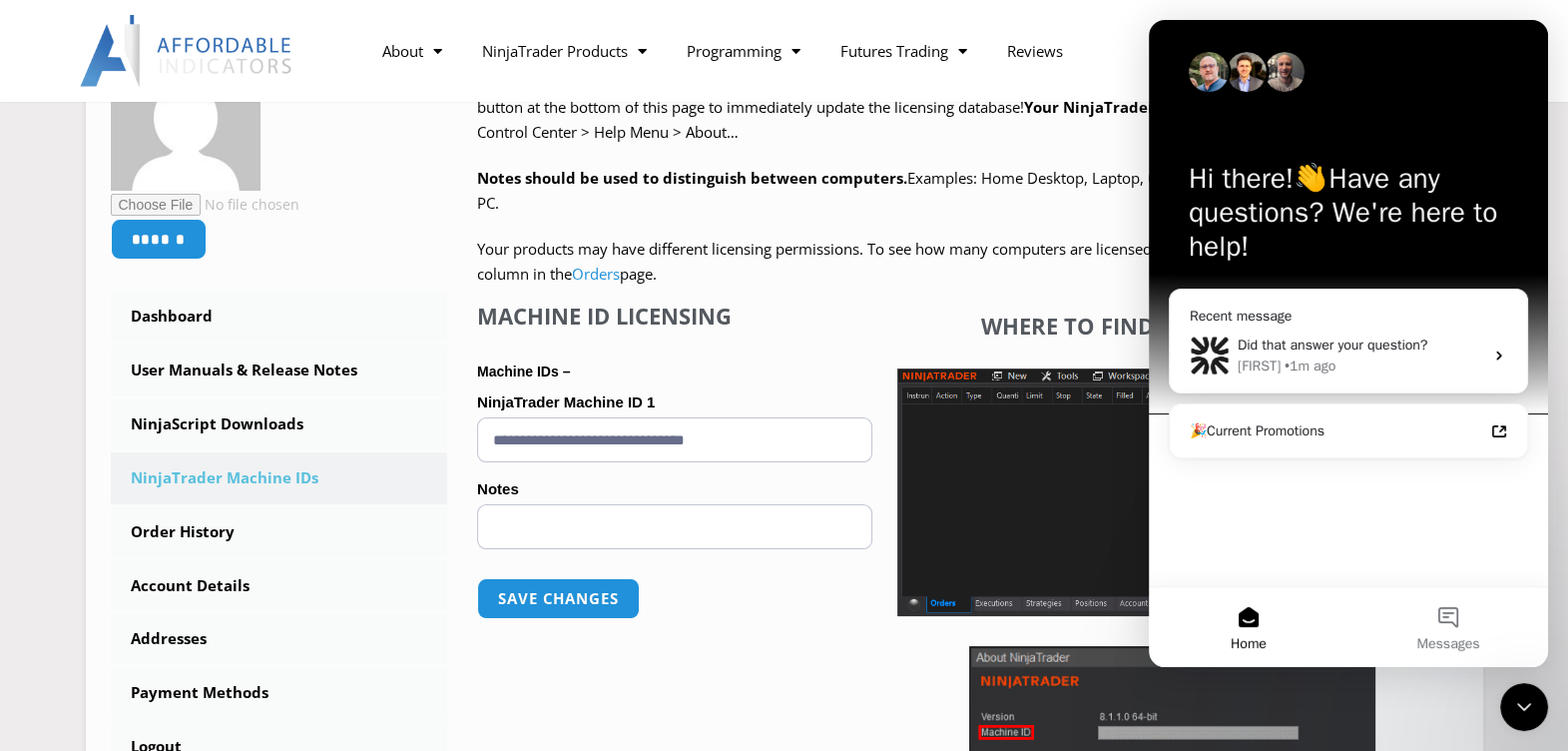 scroll, scrollTop: 0, scrollLeft: 0, axis: both 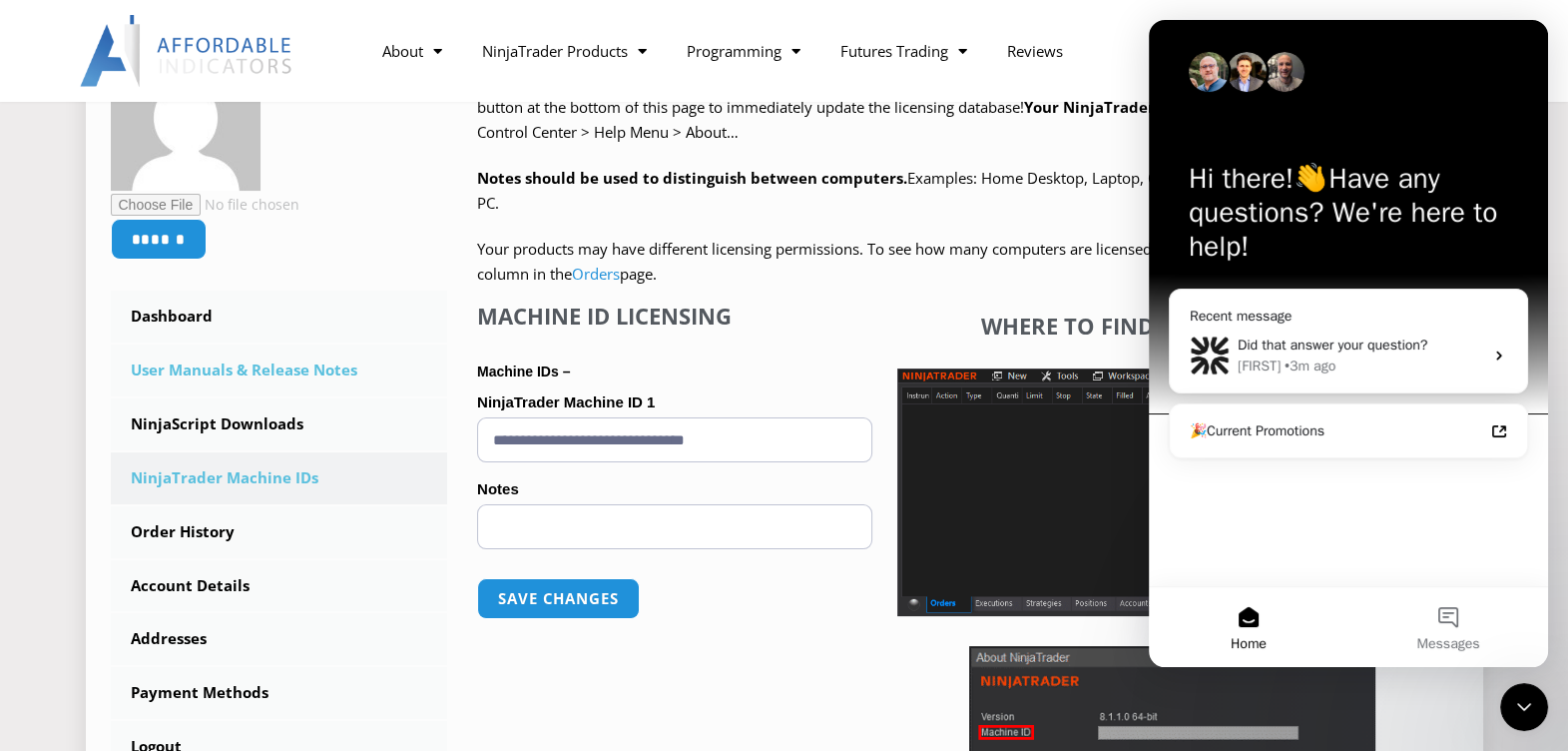 click on "User Manuals & Release Notes" at bounding box center [279, 371] 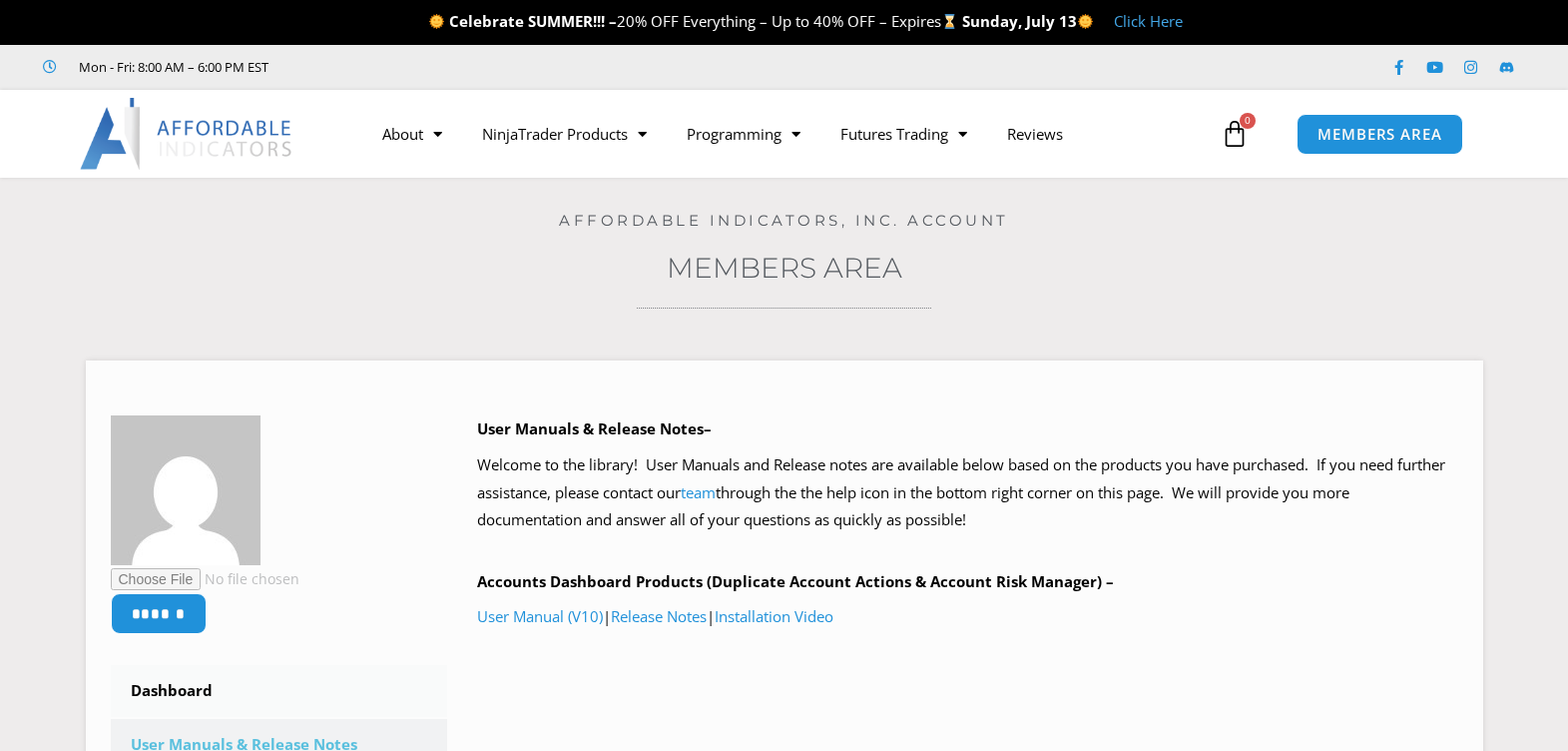 scroll, scrollTop: 0, scrollLeft: 0, axis: both 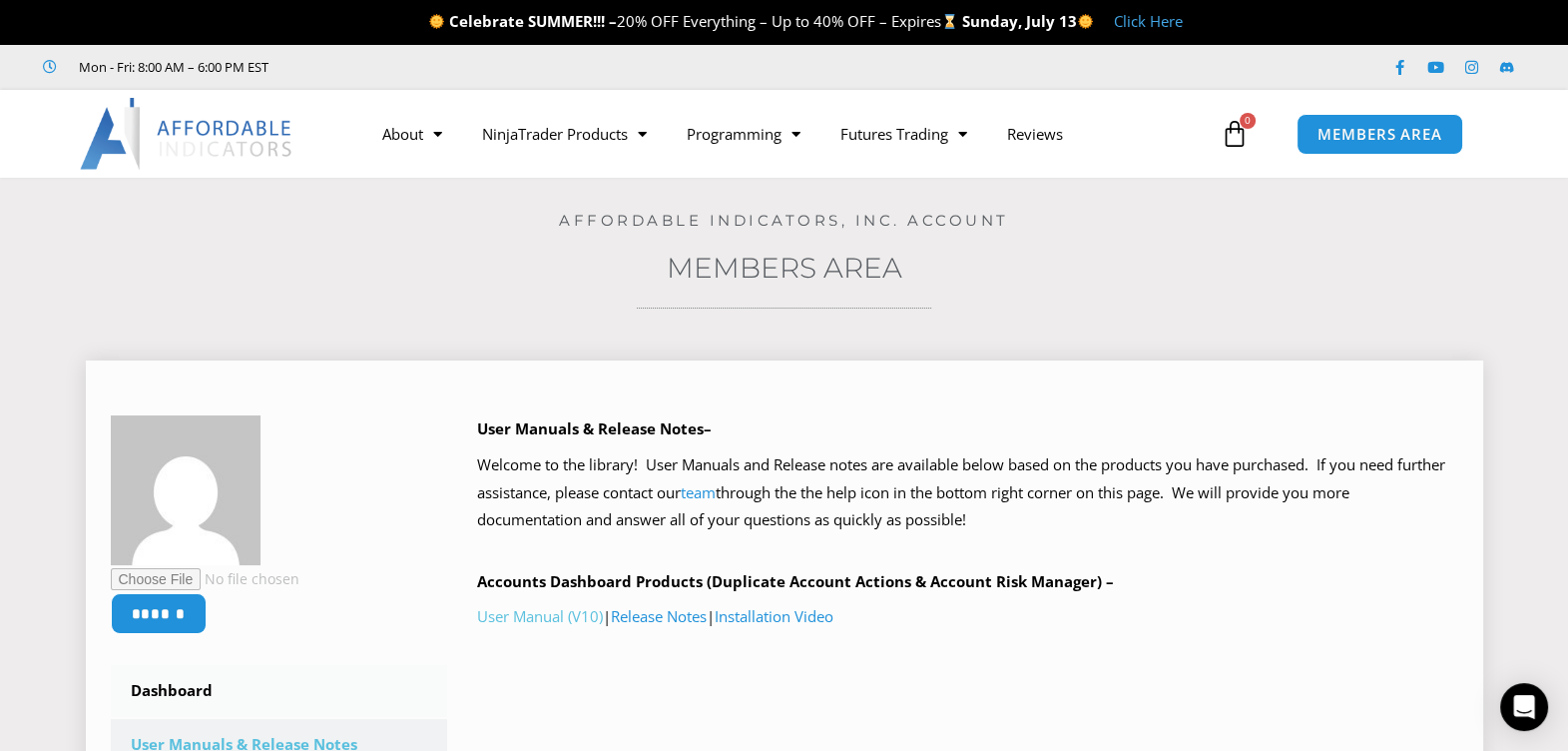 click on "User Manual (V10)" at bounding box center [540, 616] 